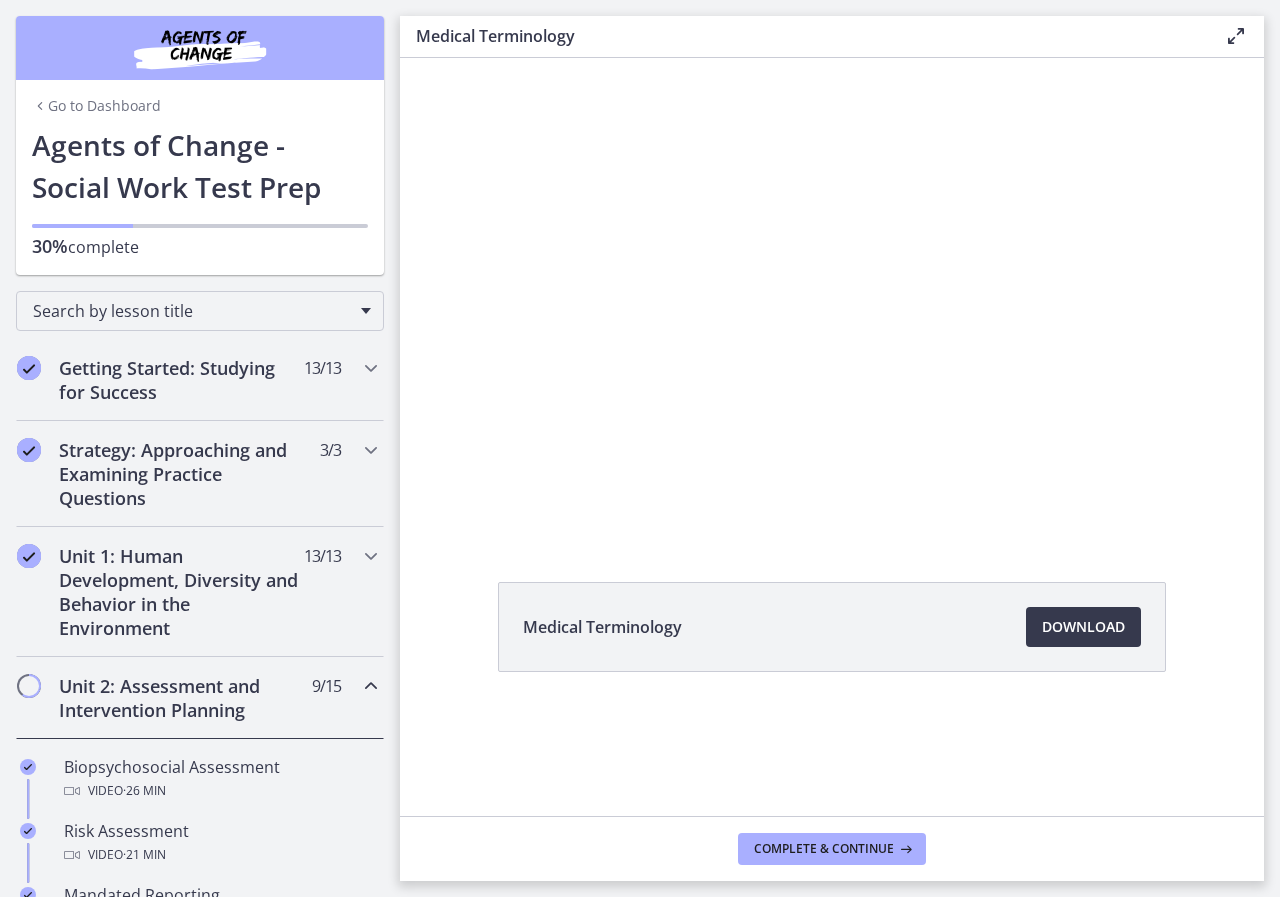 scroll, scrollTop: 0, scrollLeft: 0, axis: both 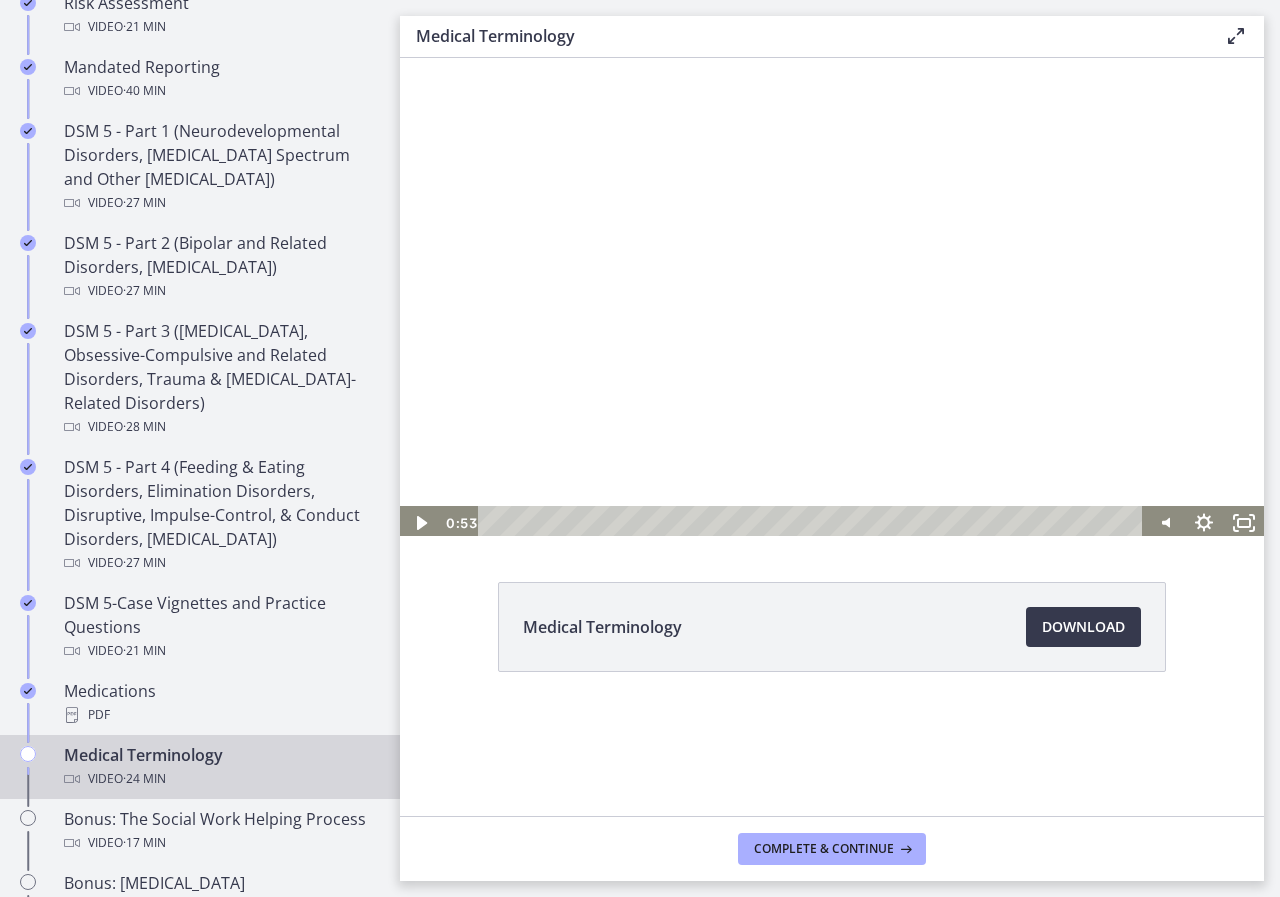 click at bounding box center [832, 297] 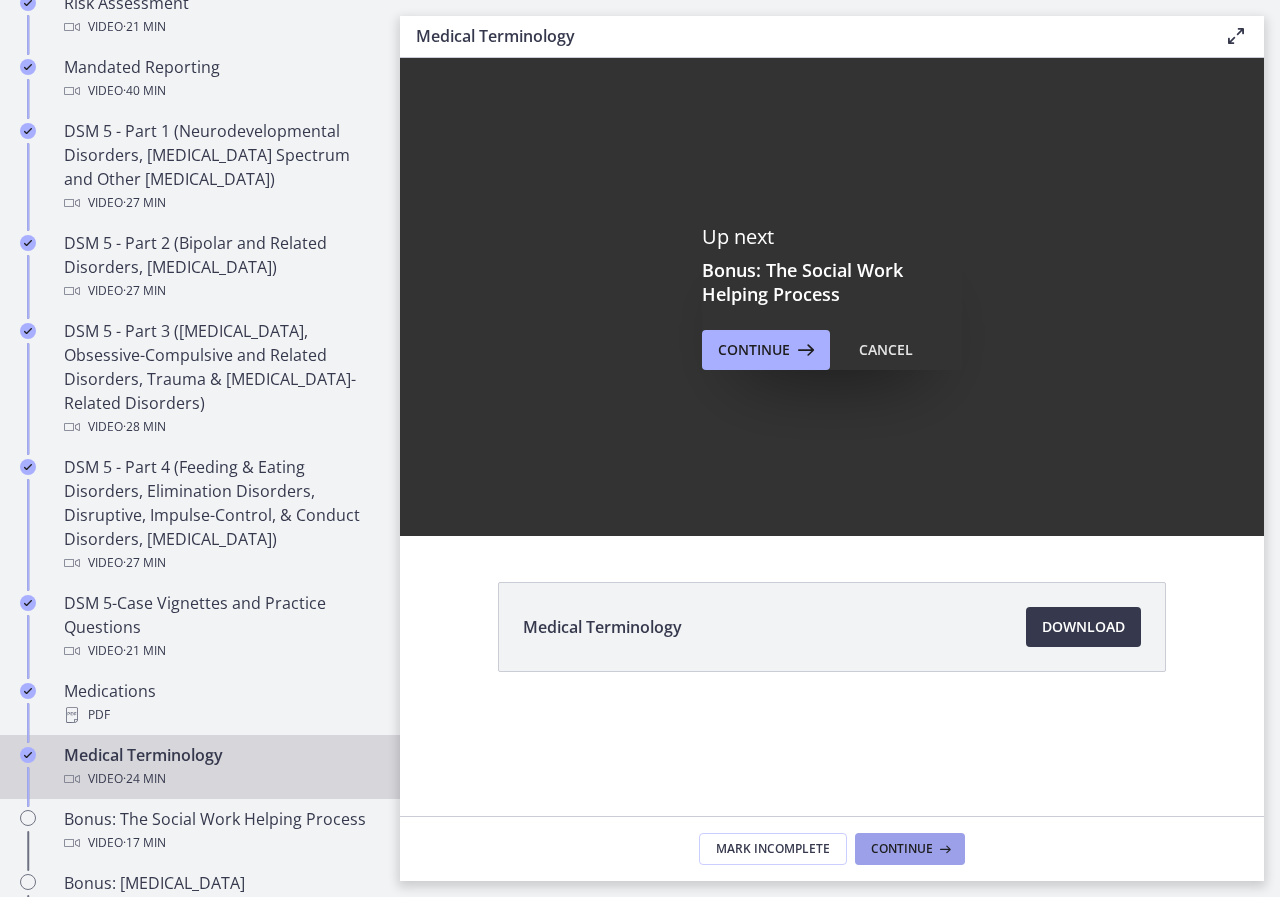 click on "Continue" at bounding box center (902, 849) 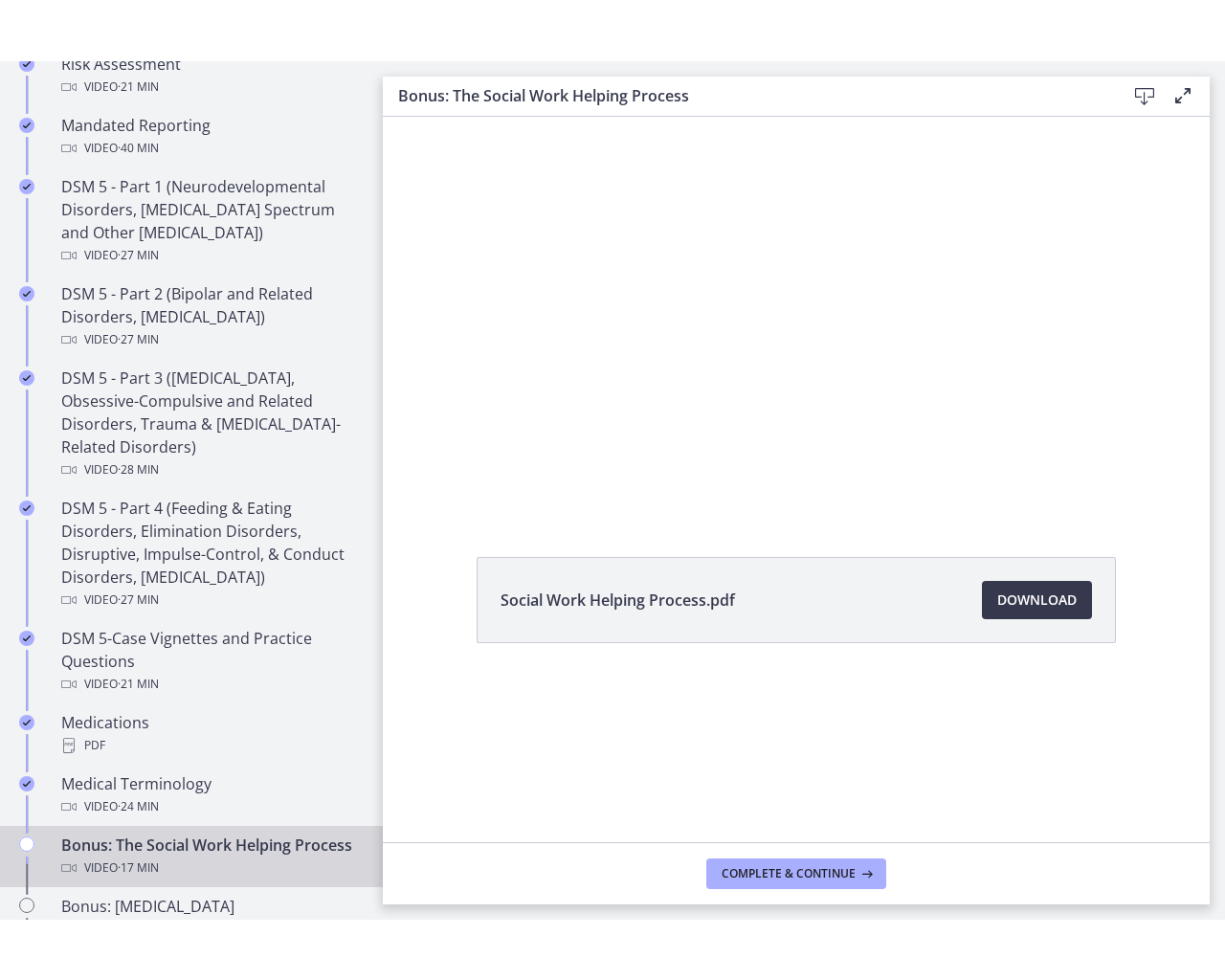 scroll, scrollTop: 0, scrollLeft: 0, axis: both 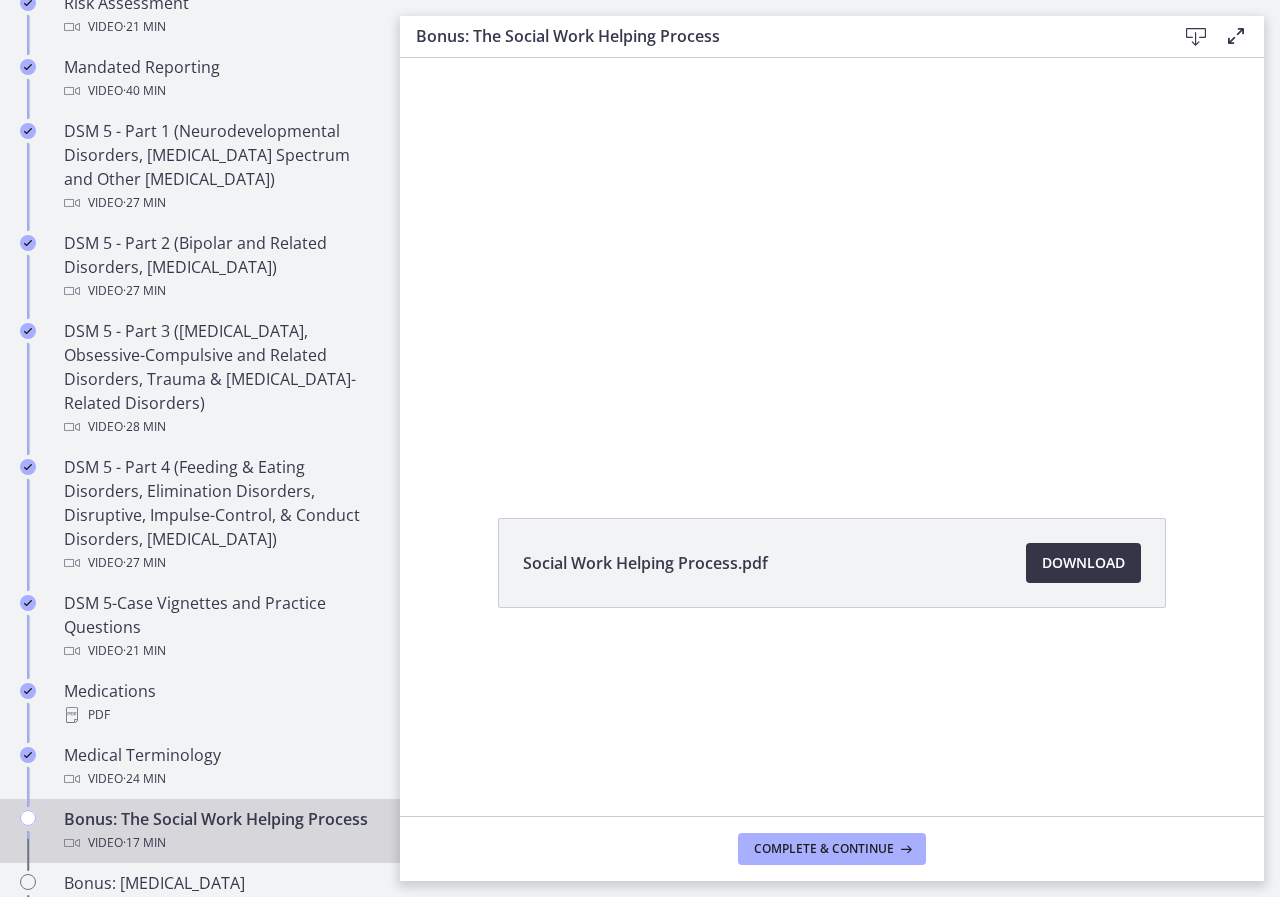 click on "Download
Opens in a new window" at bounding box center [1083, 563] 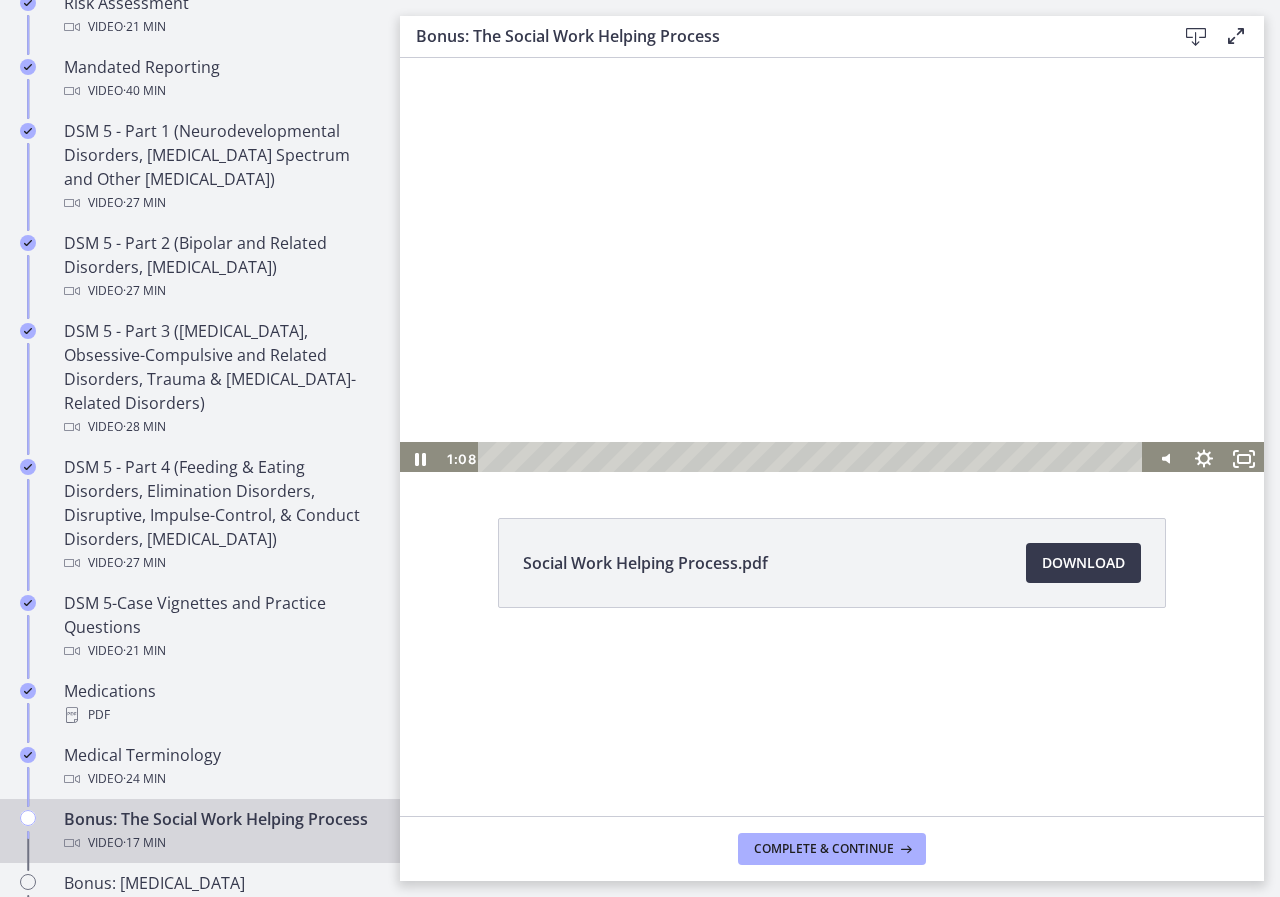 click at bounding box center [832, 264] 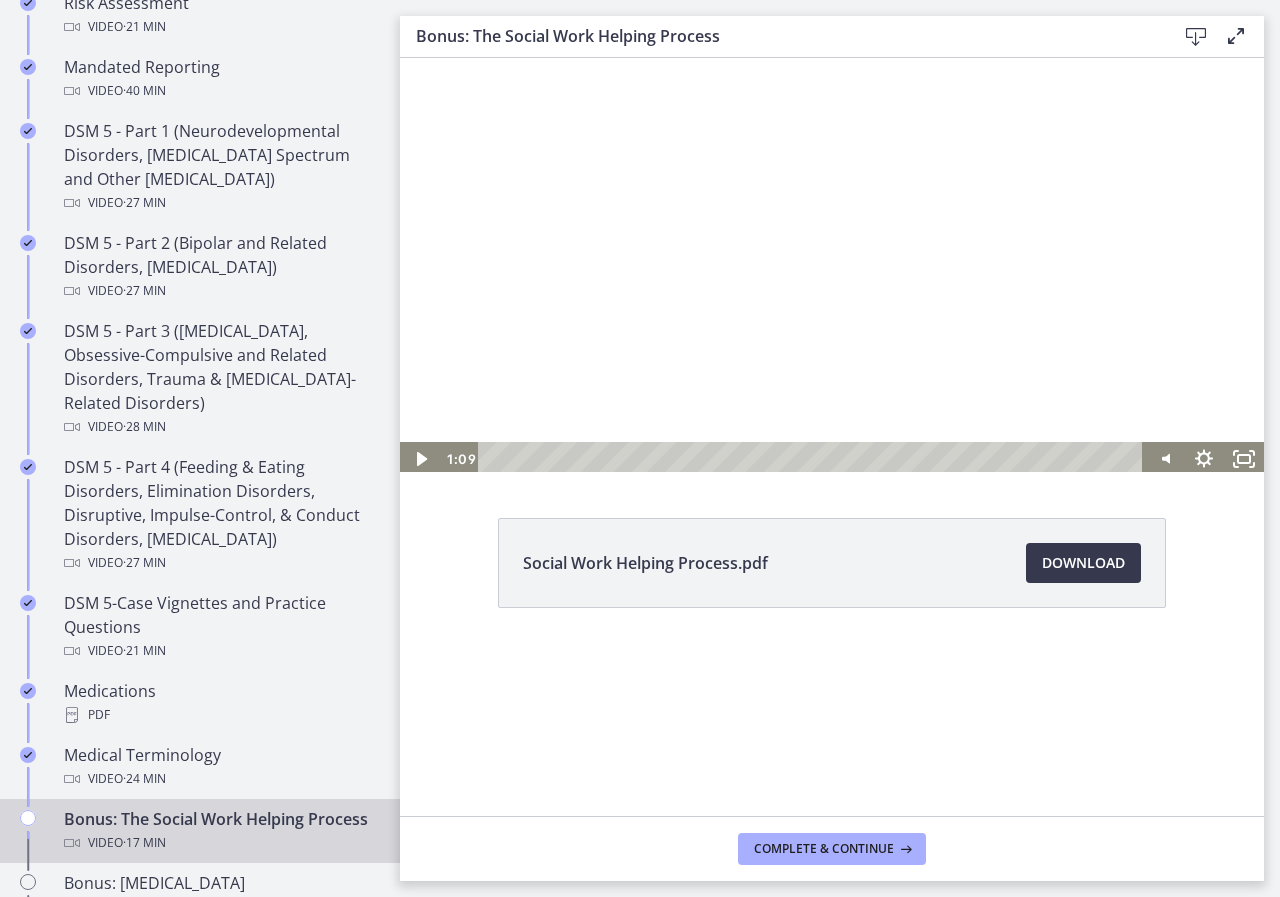 click at bounding box center (832, 264) 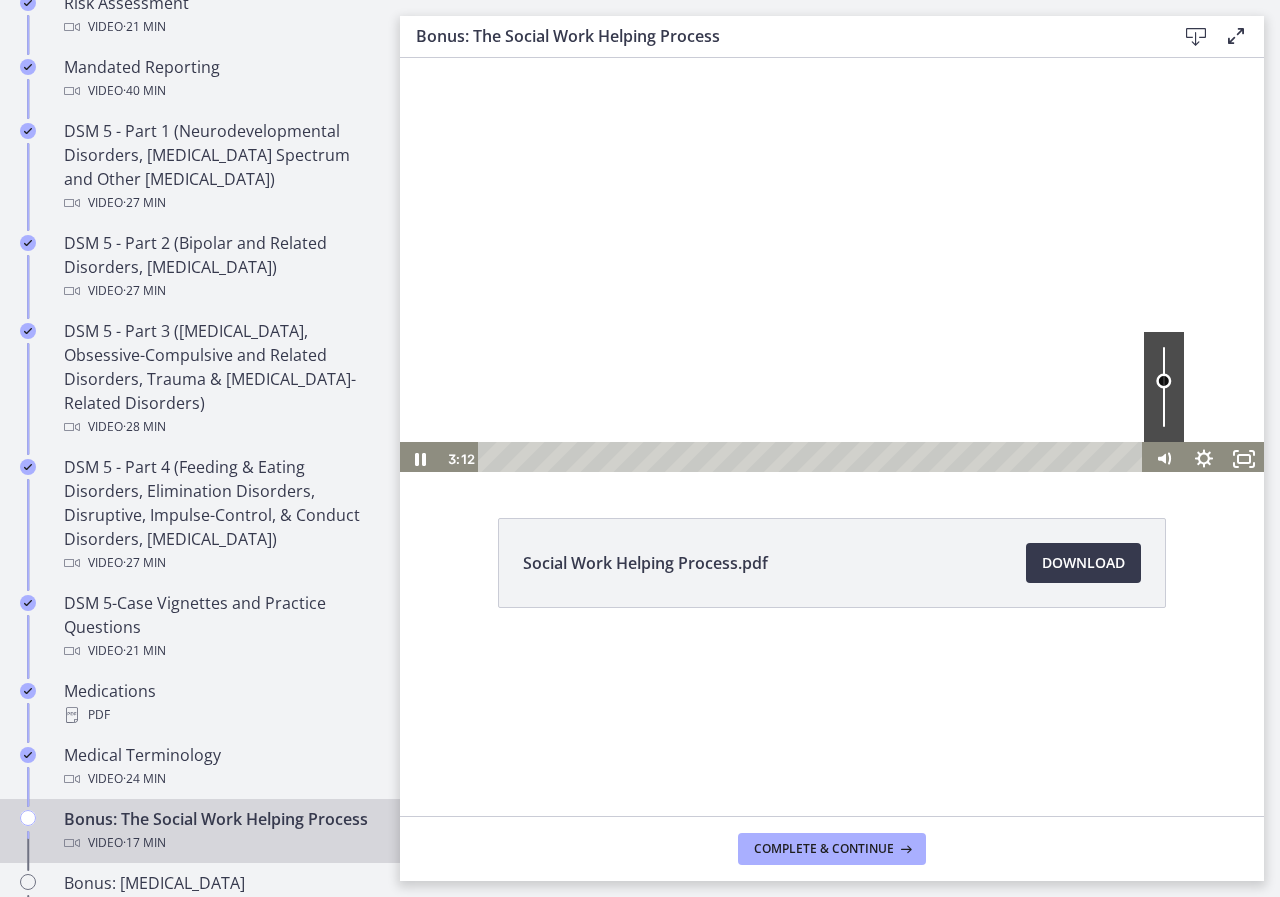 drag, startPoint x: 1161, startPoint y: 400, endPoint x: 1162, endPoint y: 381, distance: 19.026299 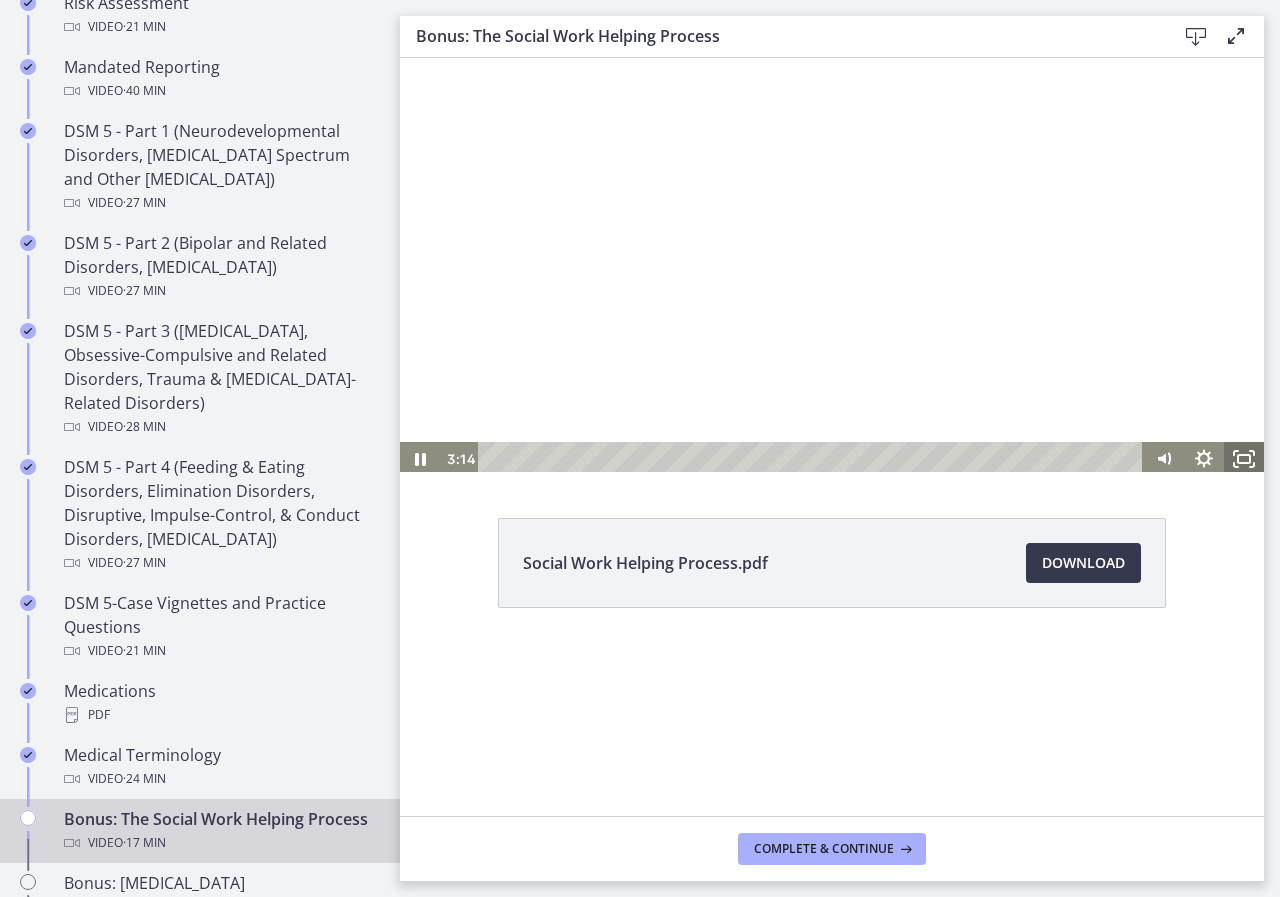 drag, startPoint x: 1233, startPoint y: 455, endPoint x: 1633, endPoint y: 600, distance: 425.47034 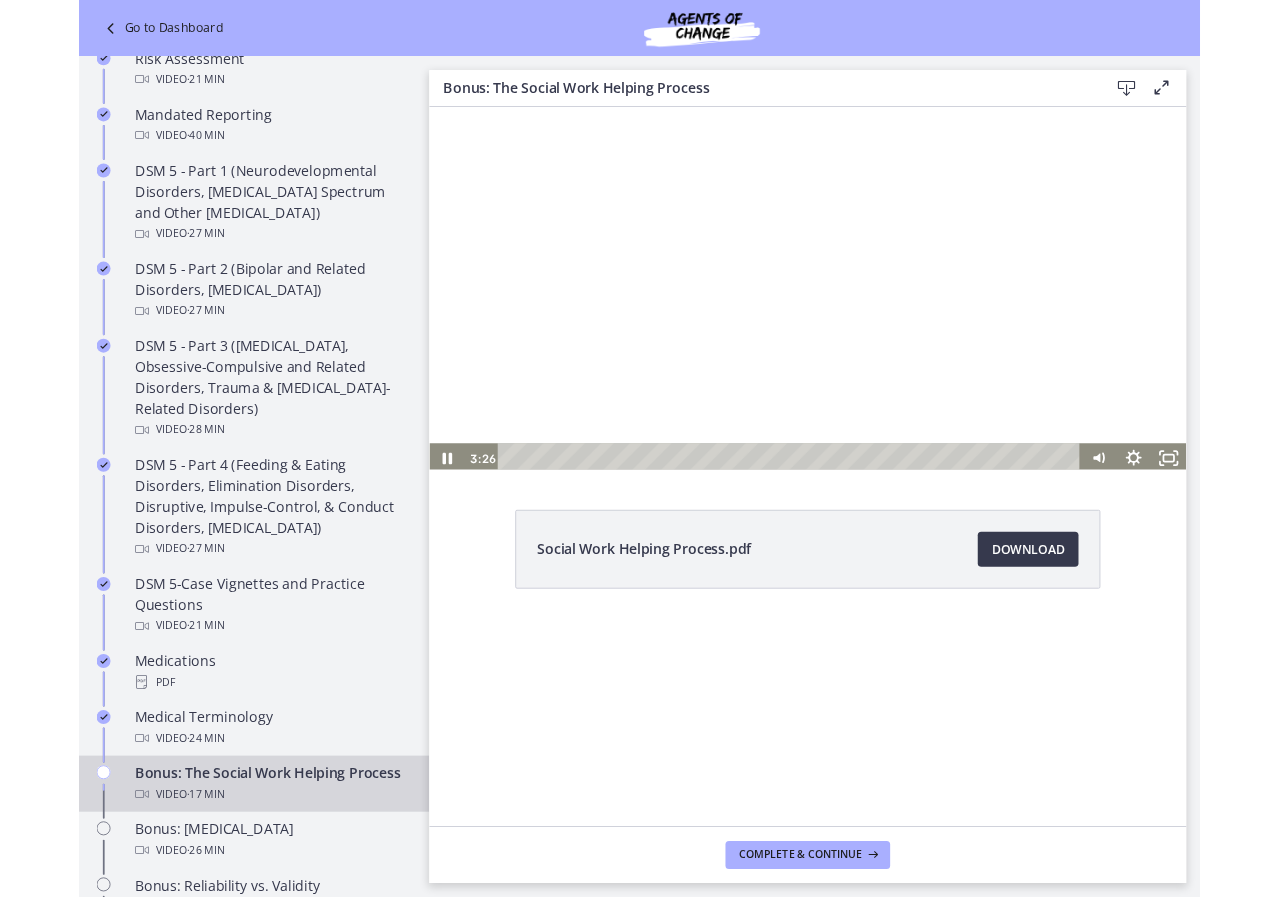 scroll, scrollTop: 828, scrollLeft: 0, axis: vertical 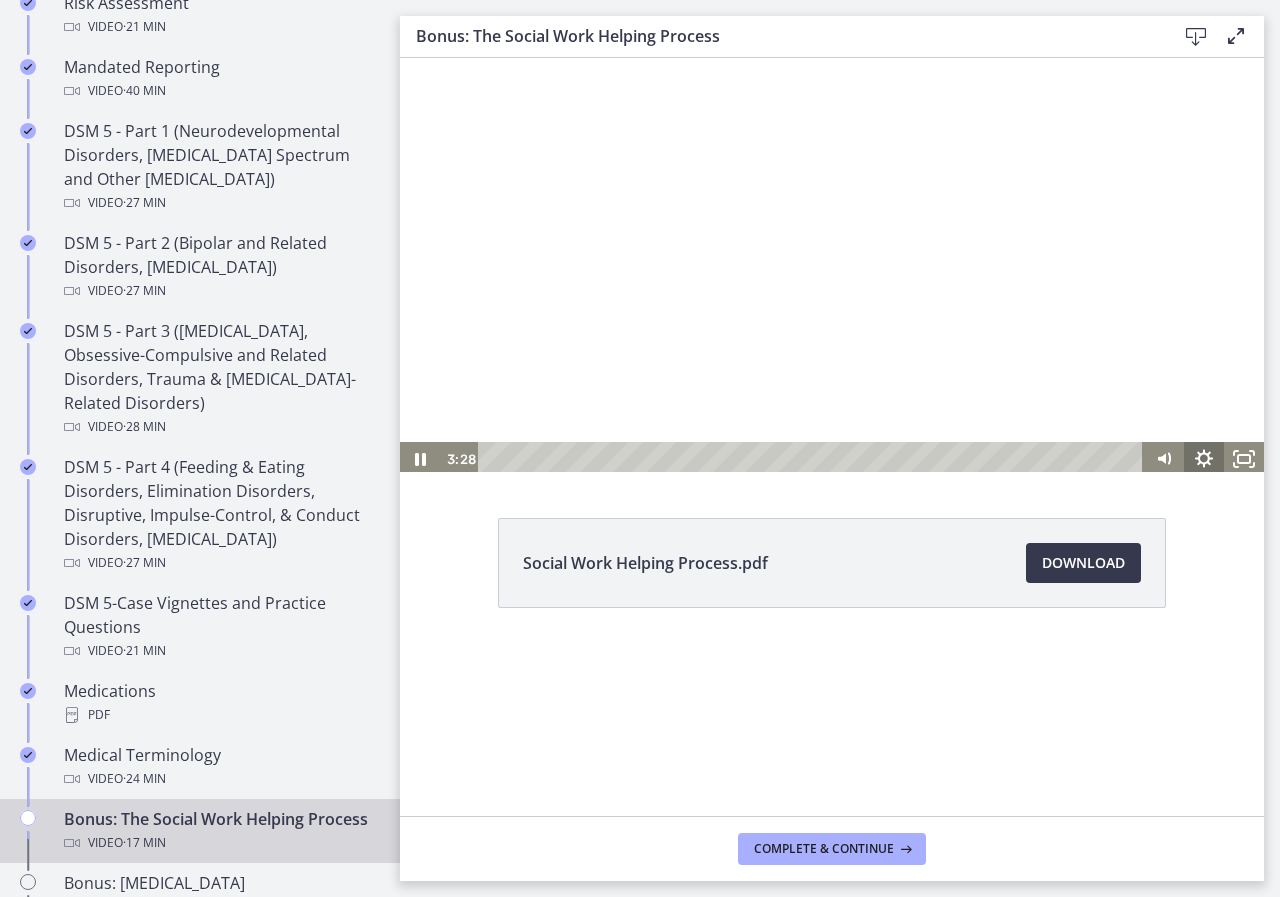 click 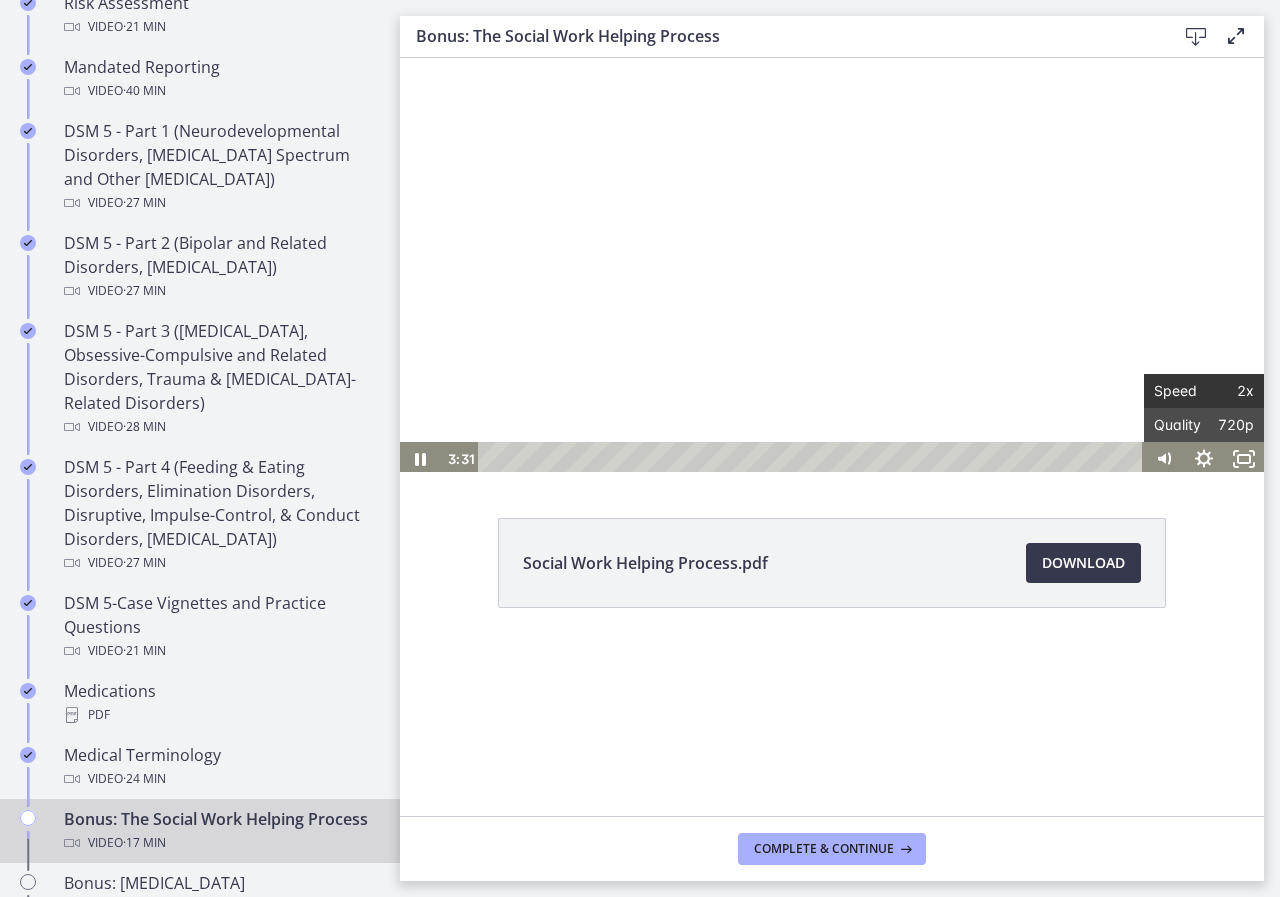 click on "2x" at bounding box center [1229, 391] 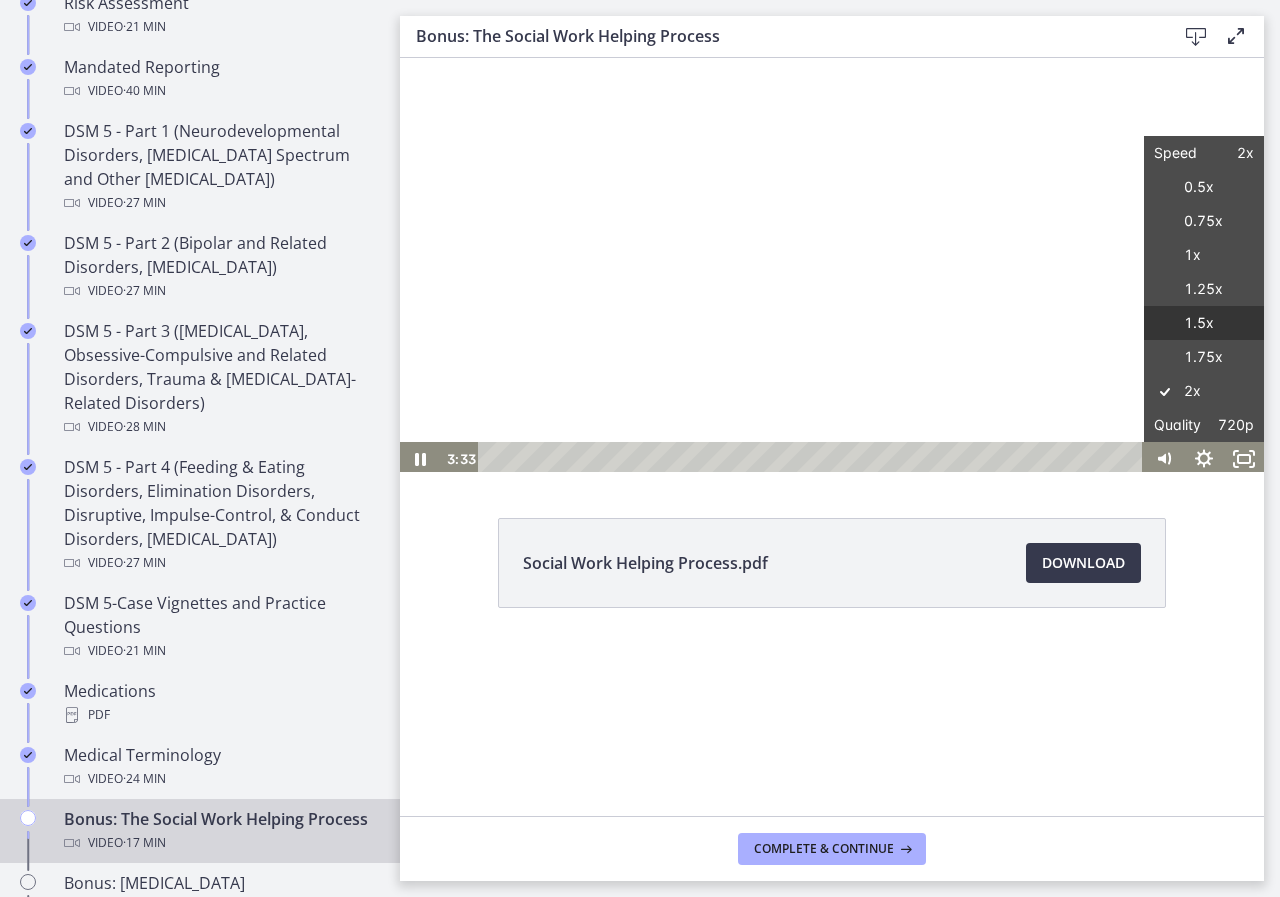 click on "1.5x" at bounding box center [1204, 323] 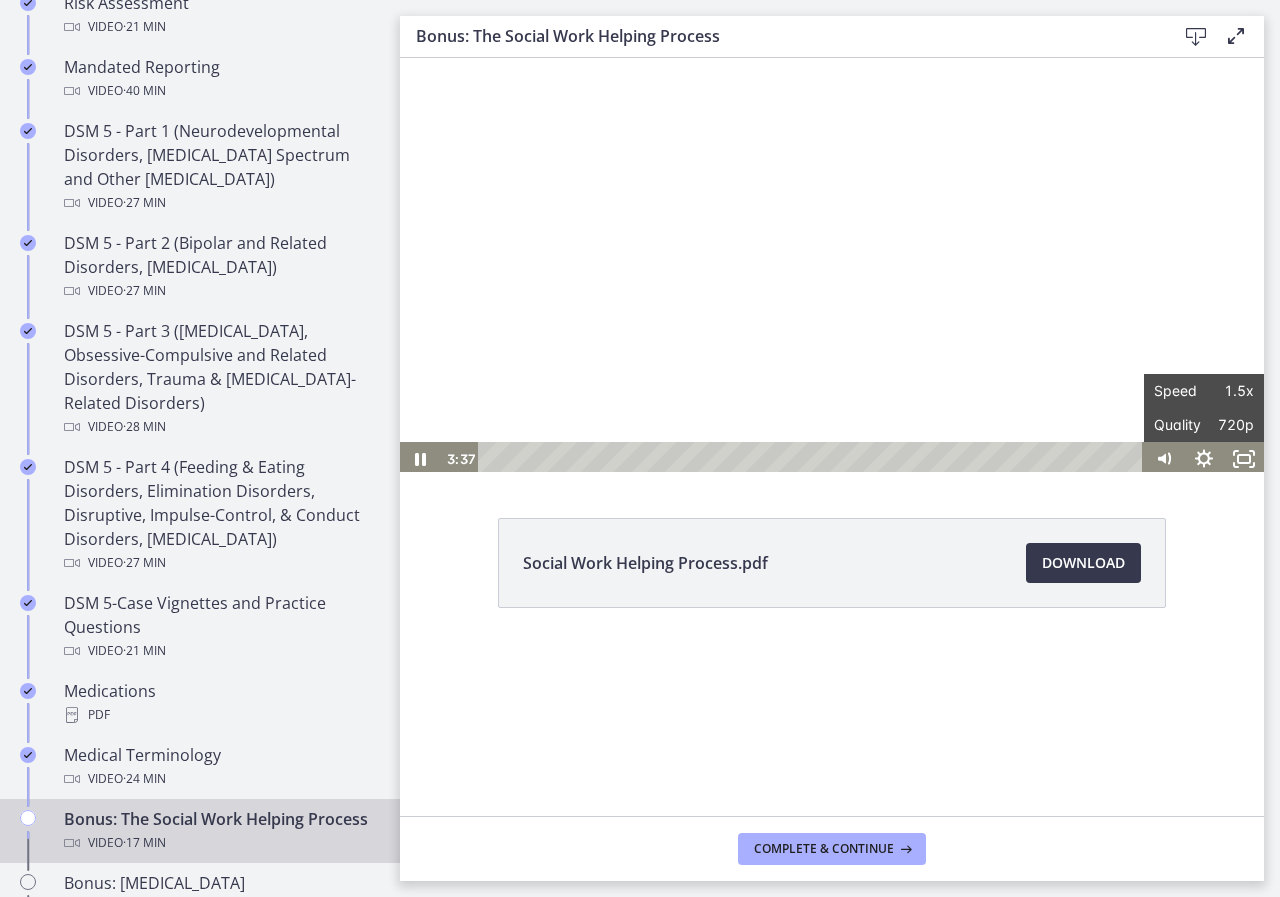 click on "Social Work Helping Process.pdf
Download
Opens in a new window" at bounding box center (832, 611) 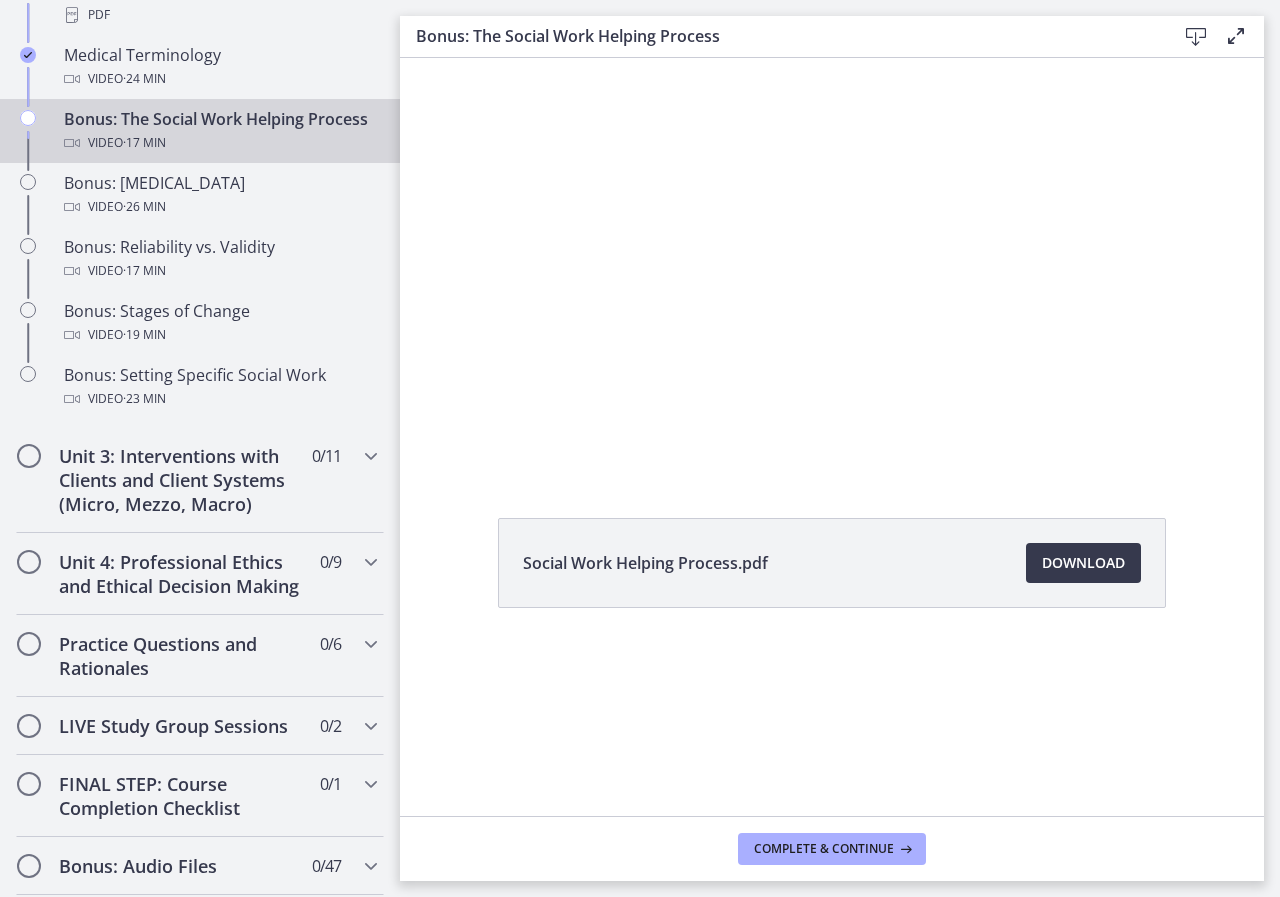 scroll, scrollTop: 1428, scrollLeft: 0, axis: vertical 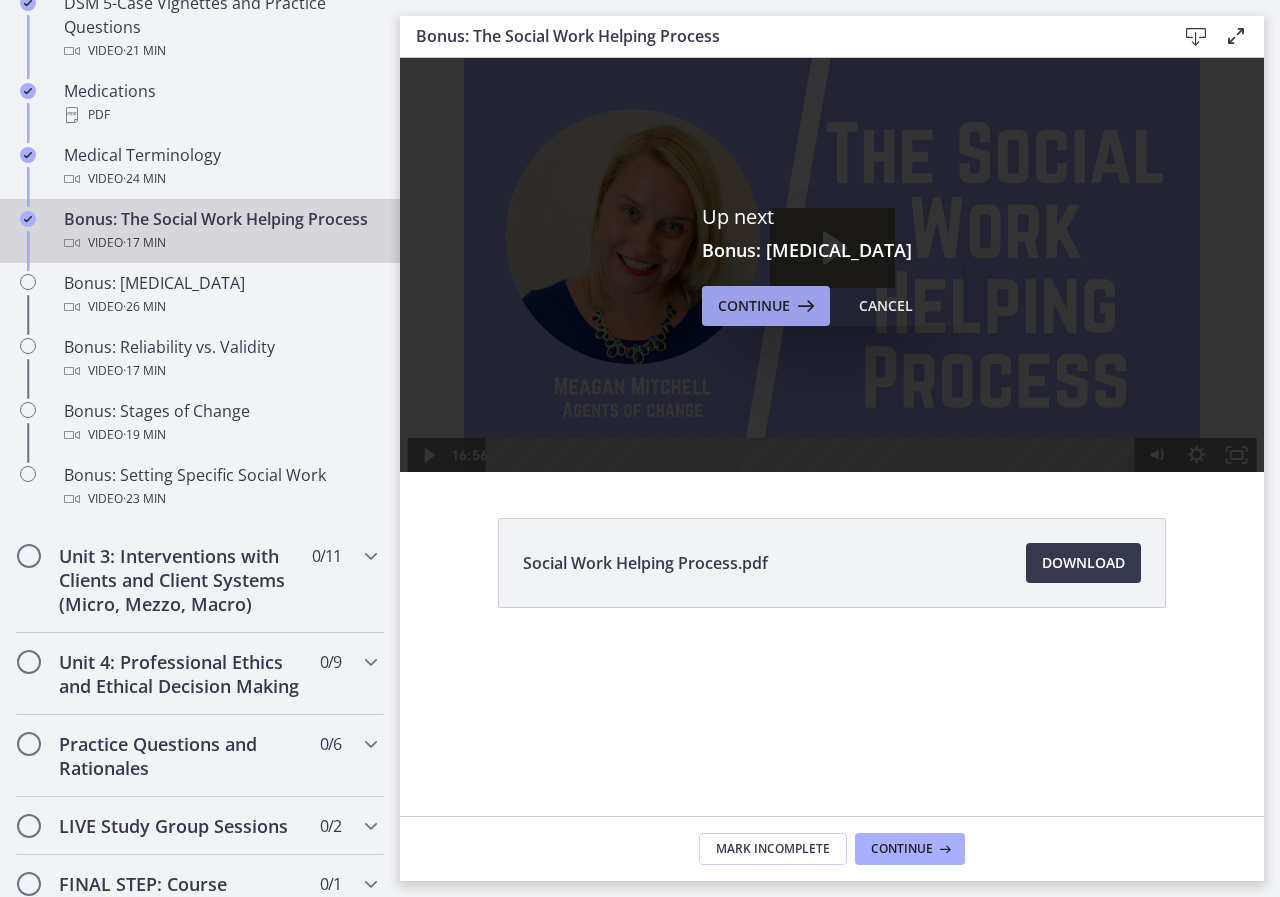 click on "Continue" at bounding box center (754, 306) 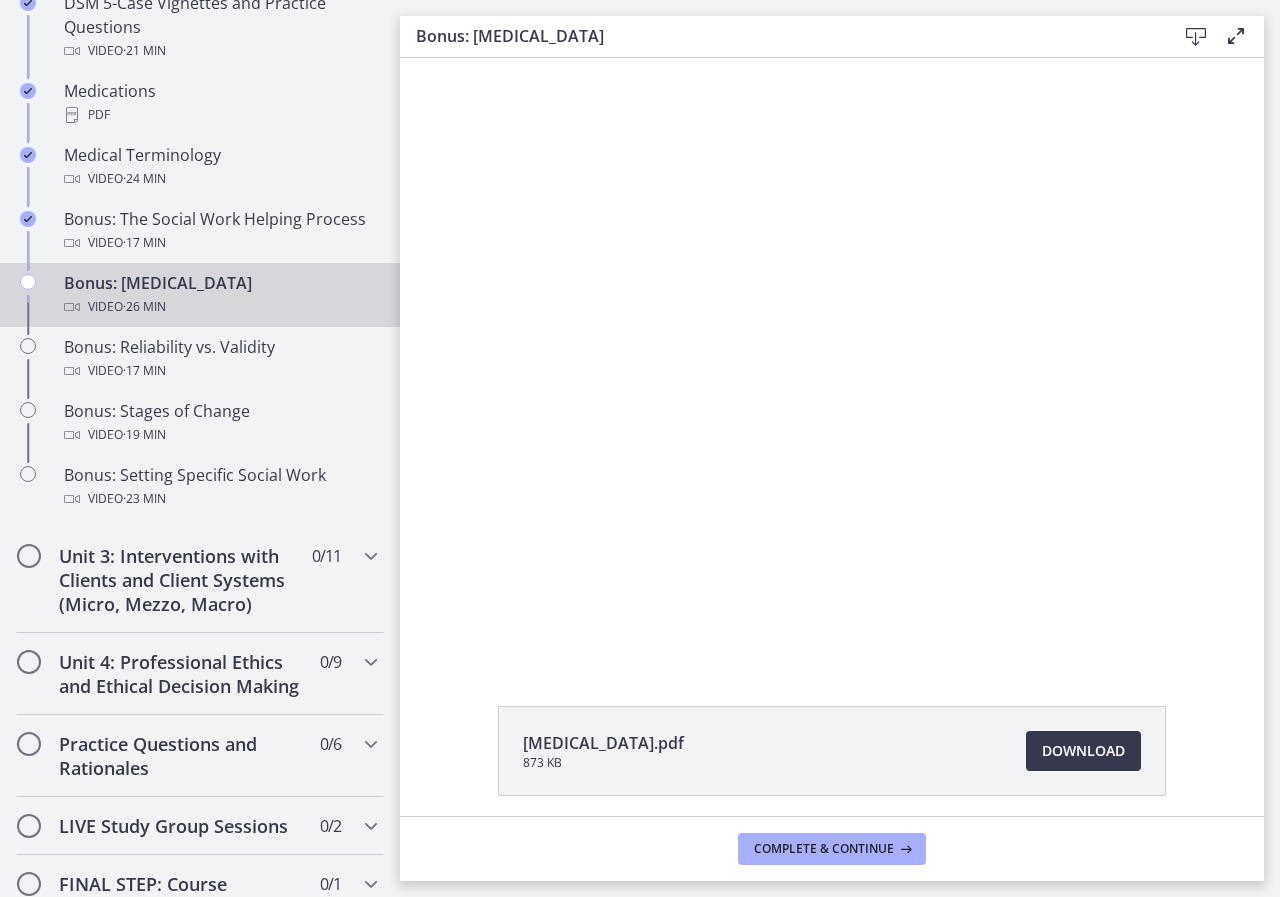 scroll, scrollTop: 0, scrollLeft: 0, axis: both 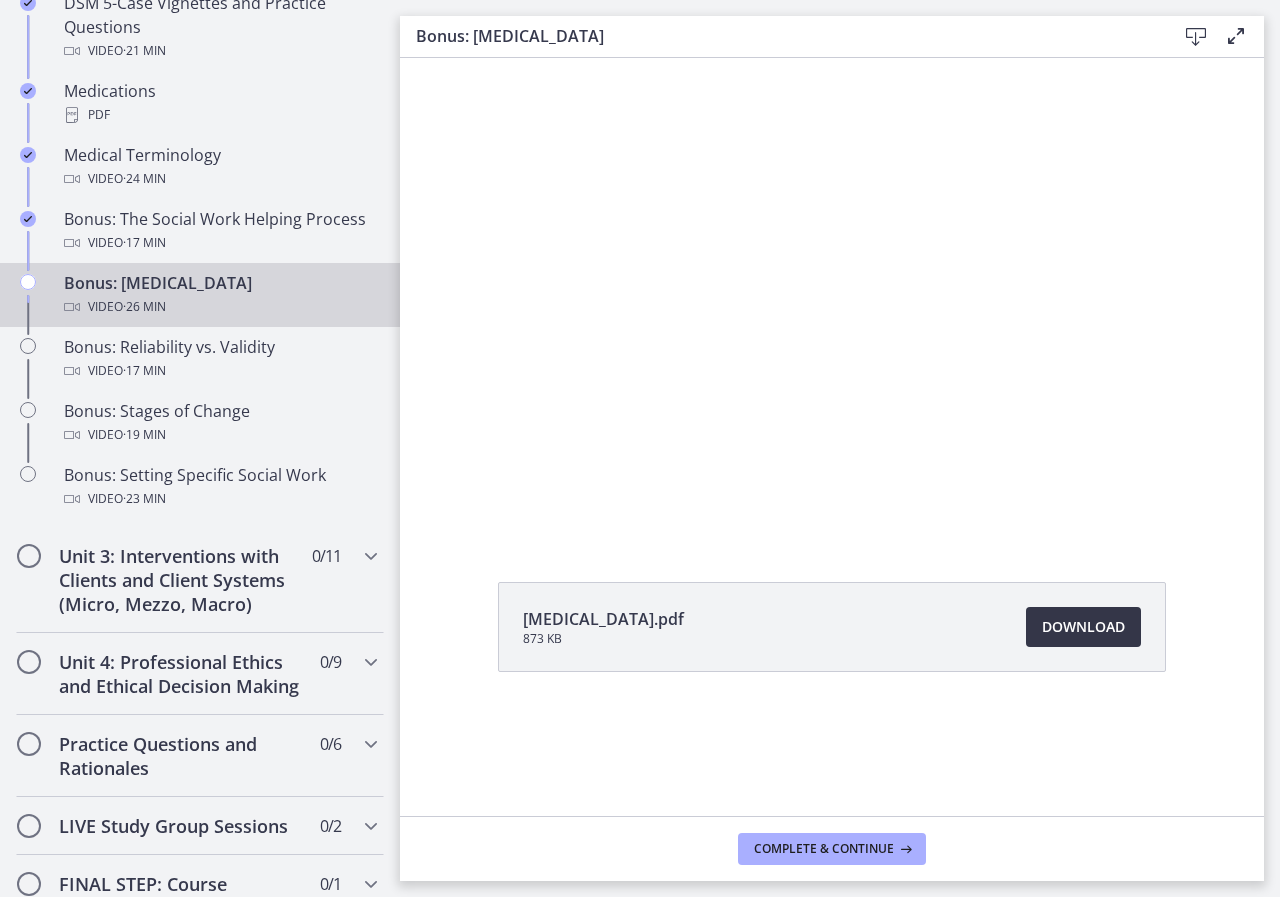 click on "Download
Opens in a new window" at bounding box center (1083, 627) 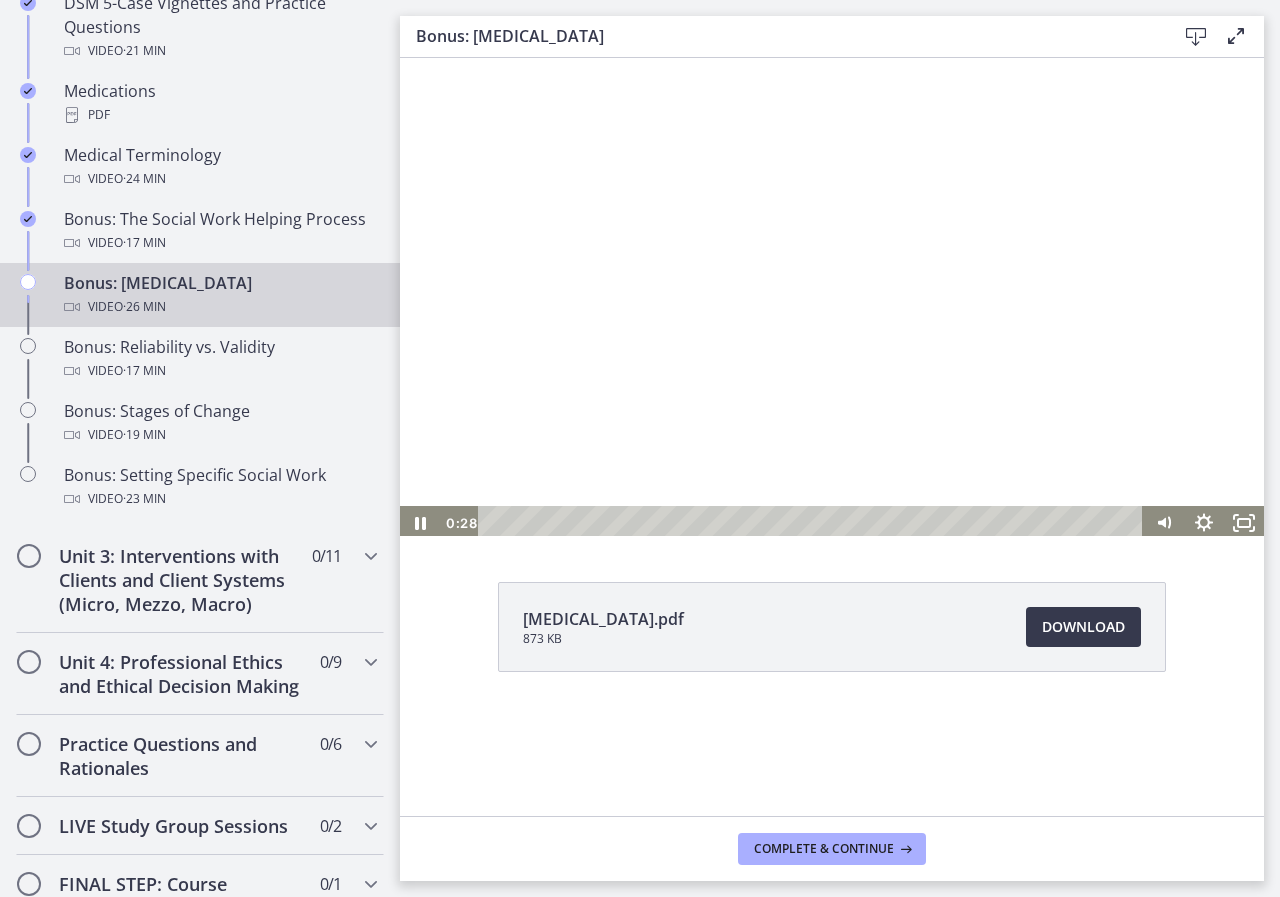 click at bounding box center [832, 297] 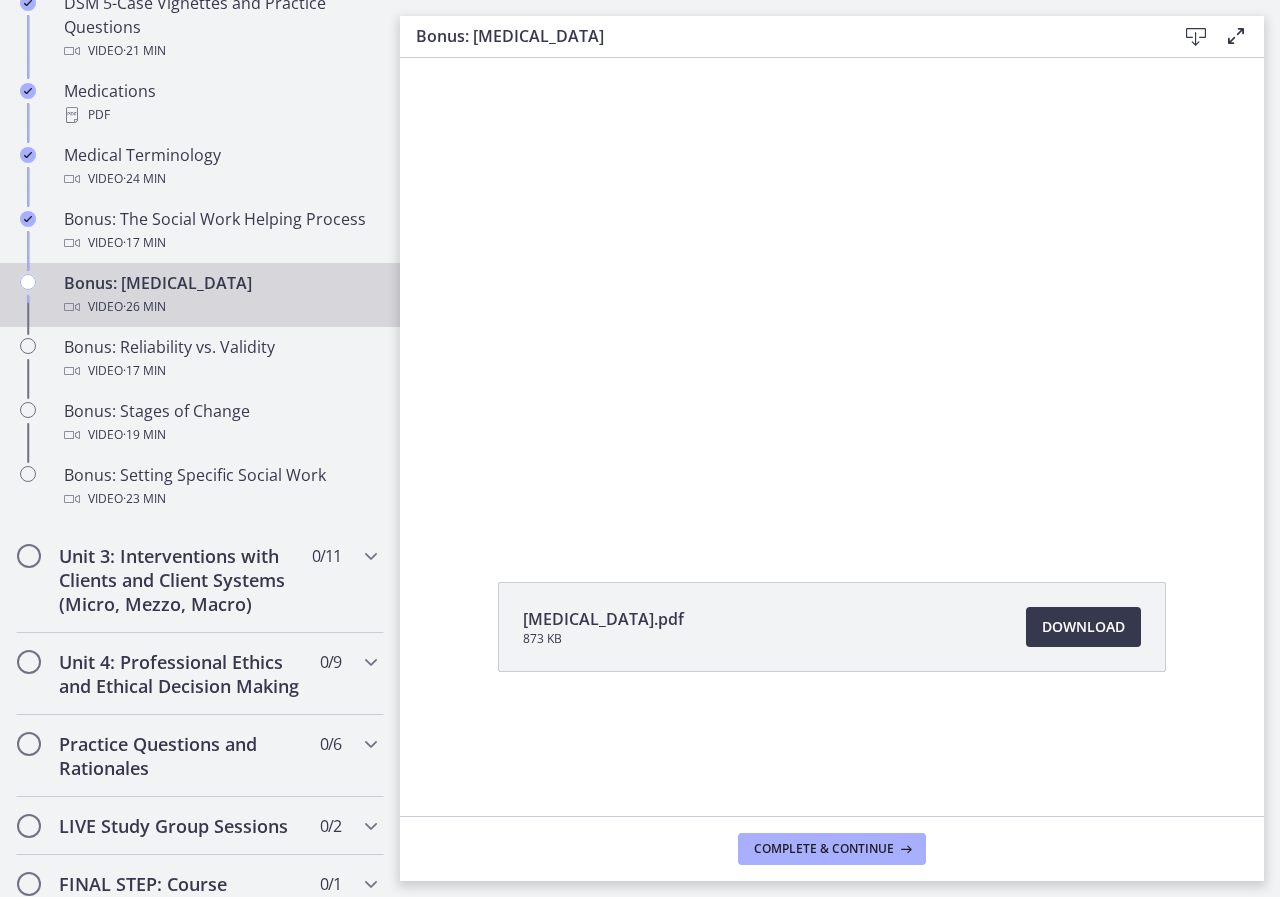 click at bounding box center (832, 297) 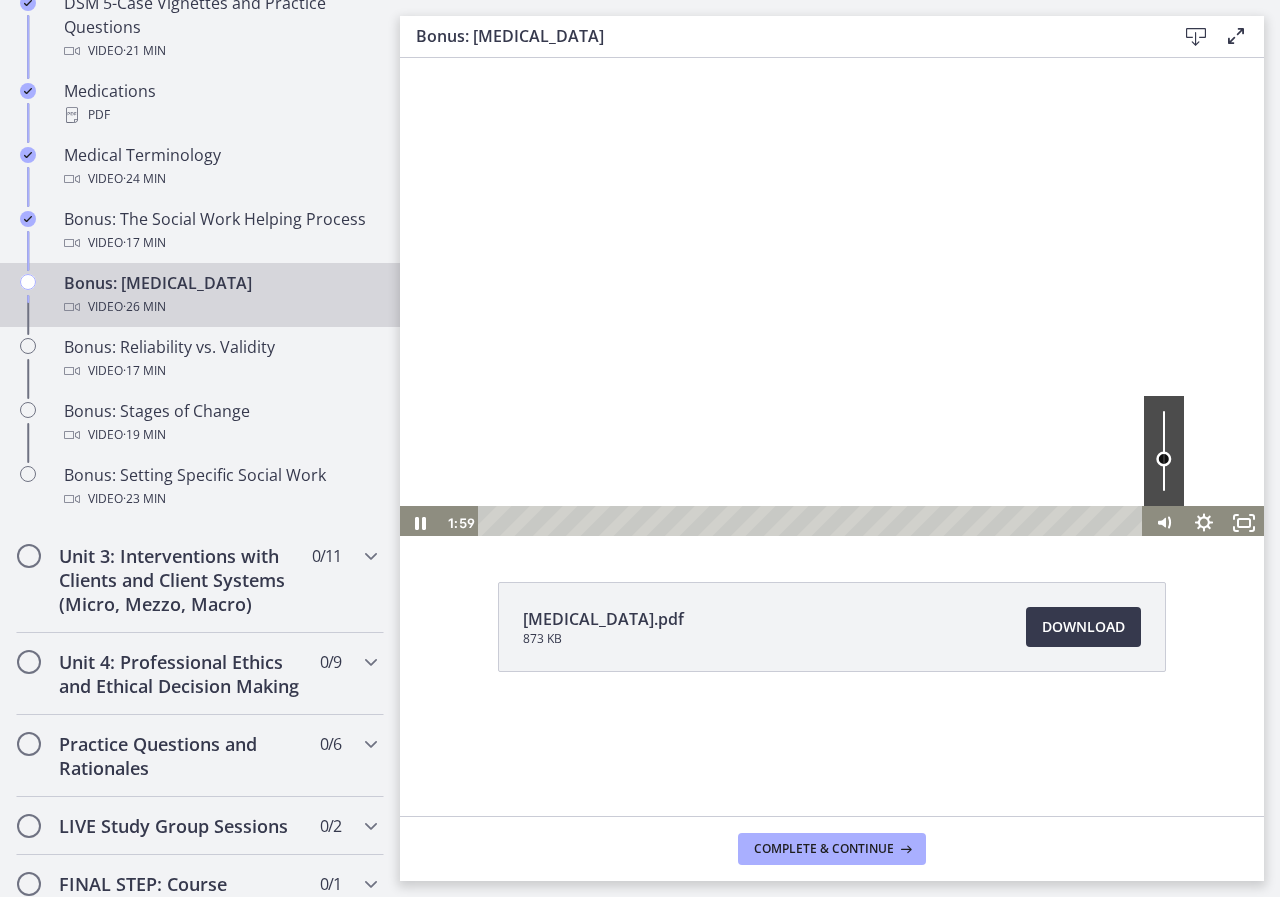 drag, startPoint x: 1164, startPoint y: 447, endPoint x: 1164, endPoint y: 459, distance: 12 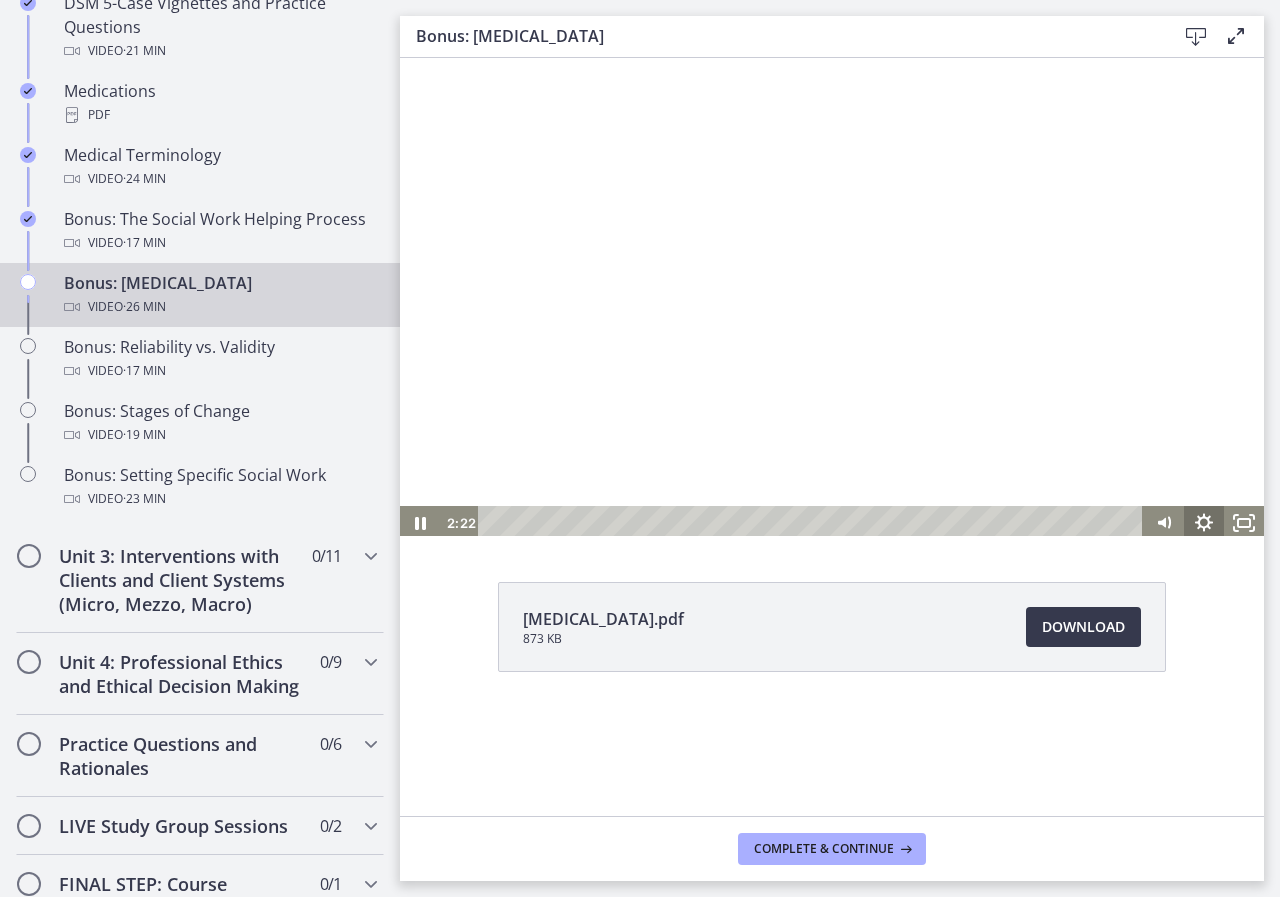 click 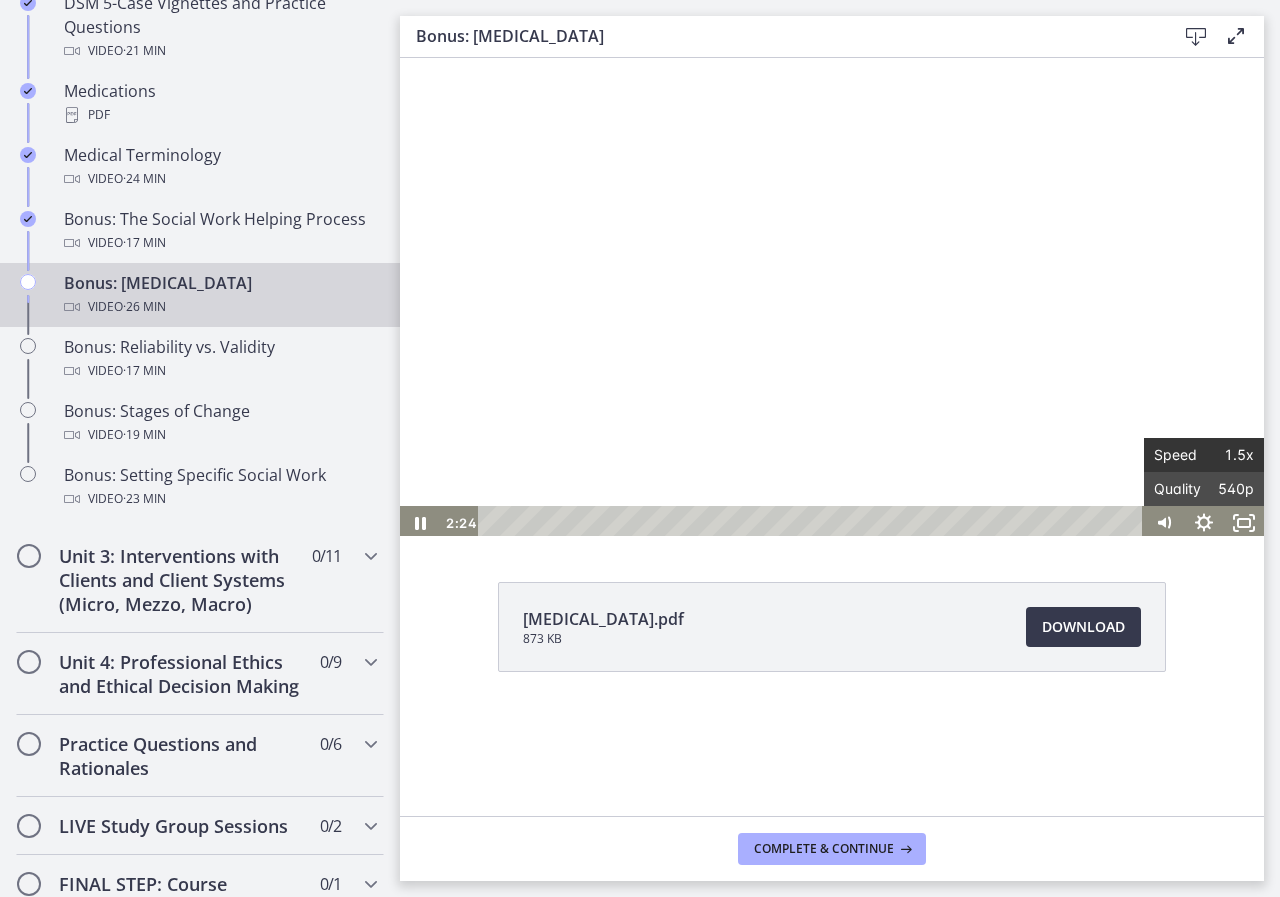 click on "Speed" at bounding box center (1179, 455) 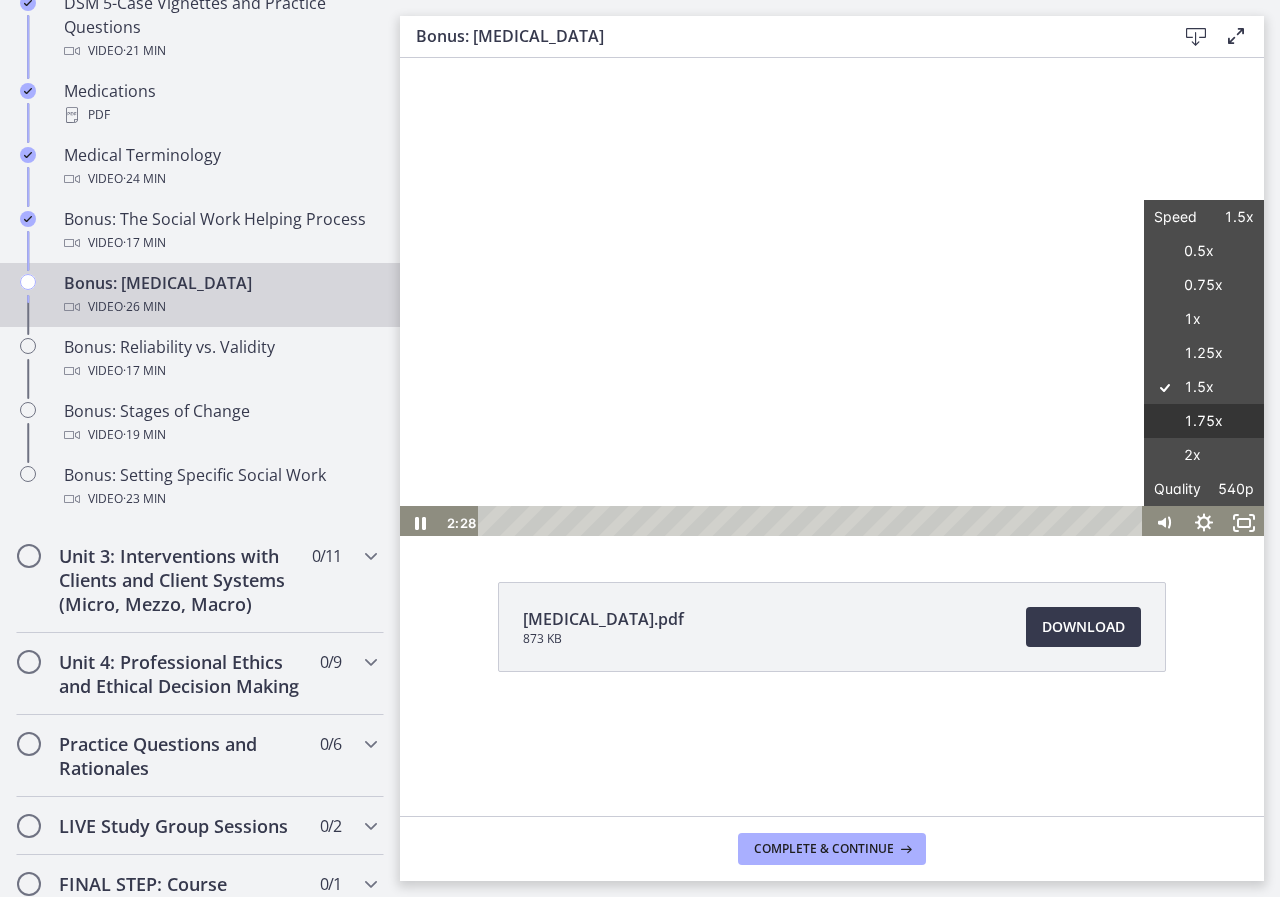 click on "1.75x" at bounding box center [1204, 421] 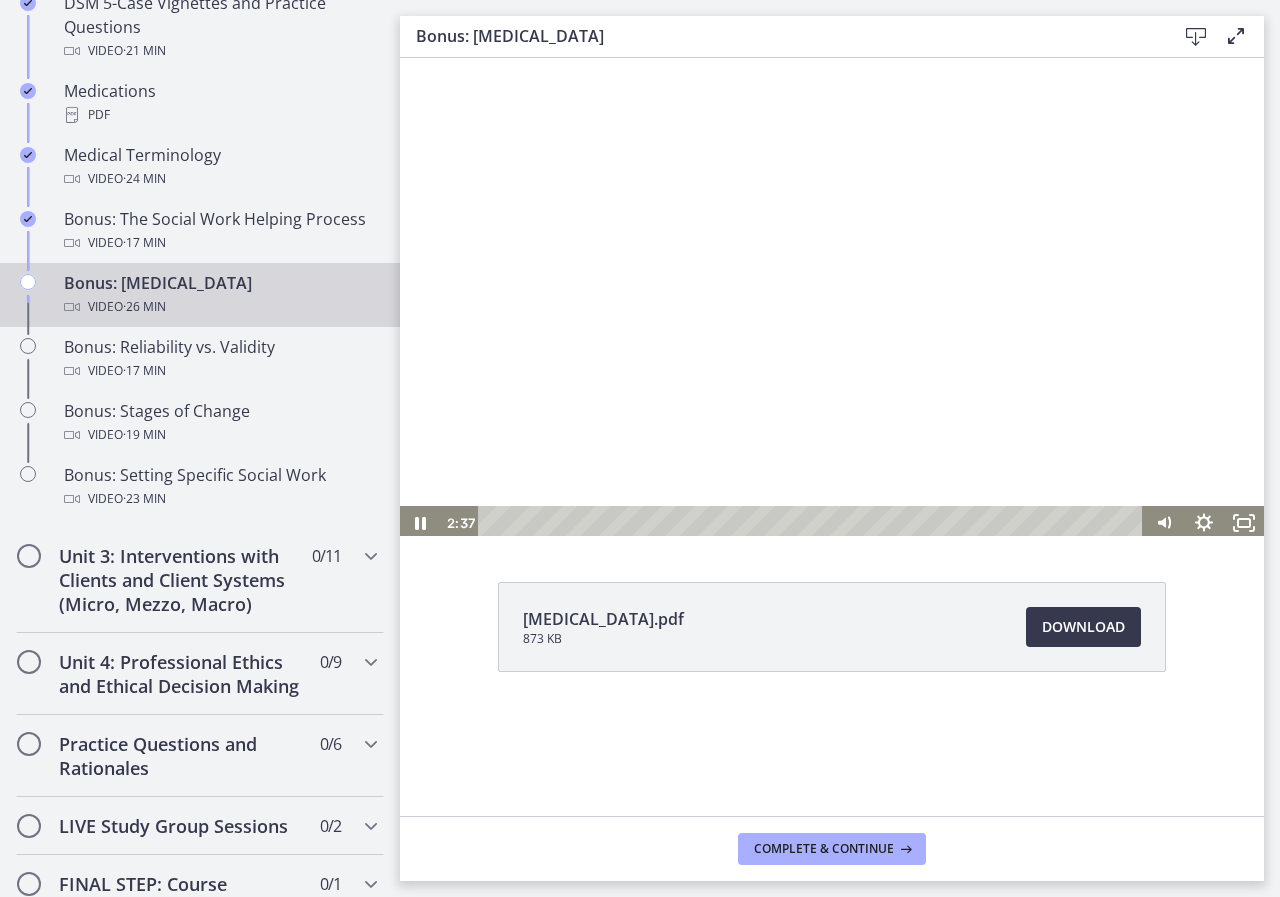 scroll, scrollTop: 4, scrollLeft: 0, axis: vertical 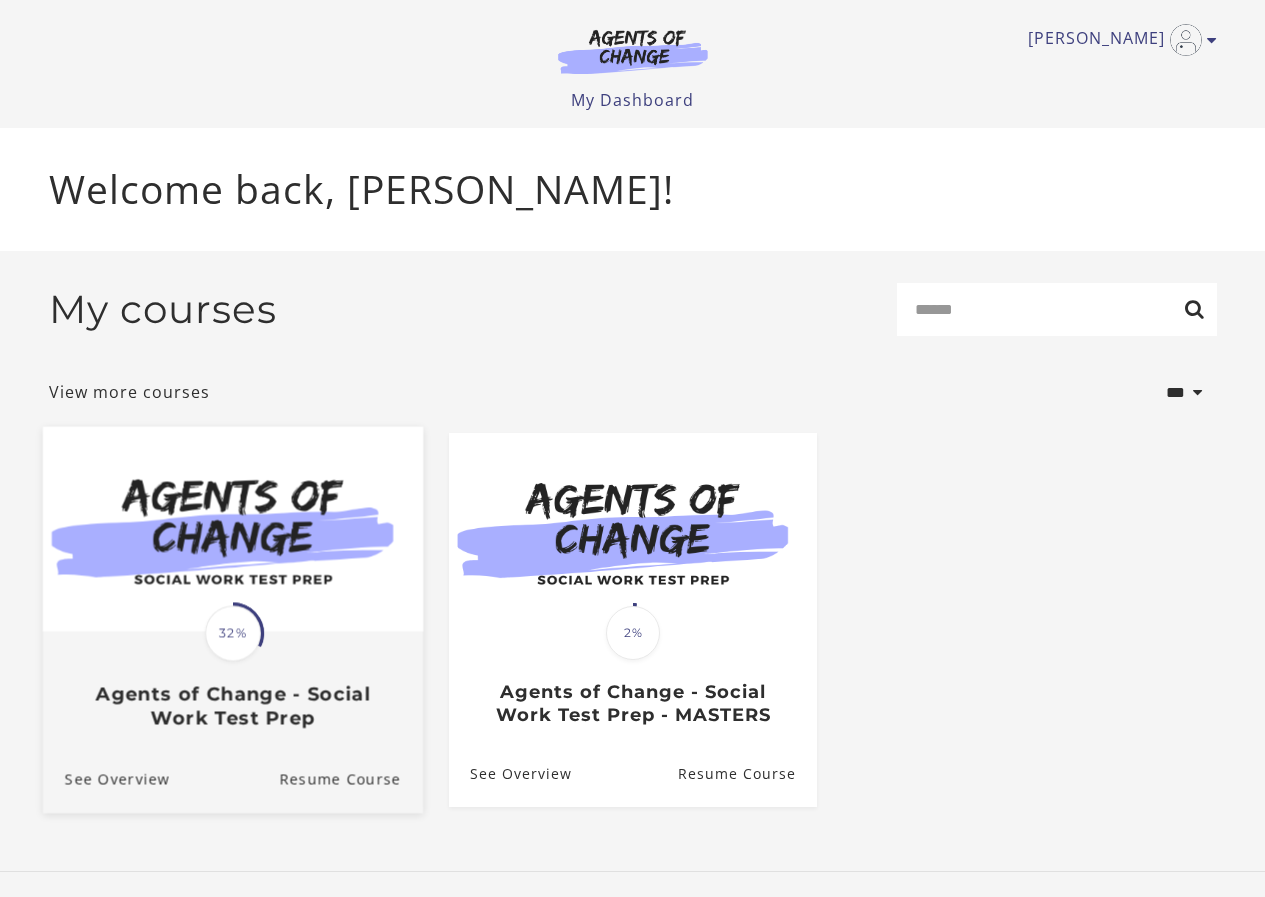 click on "32%" at bounding box center [233, 633] 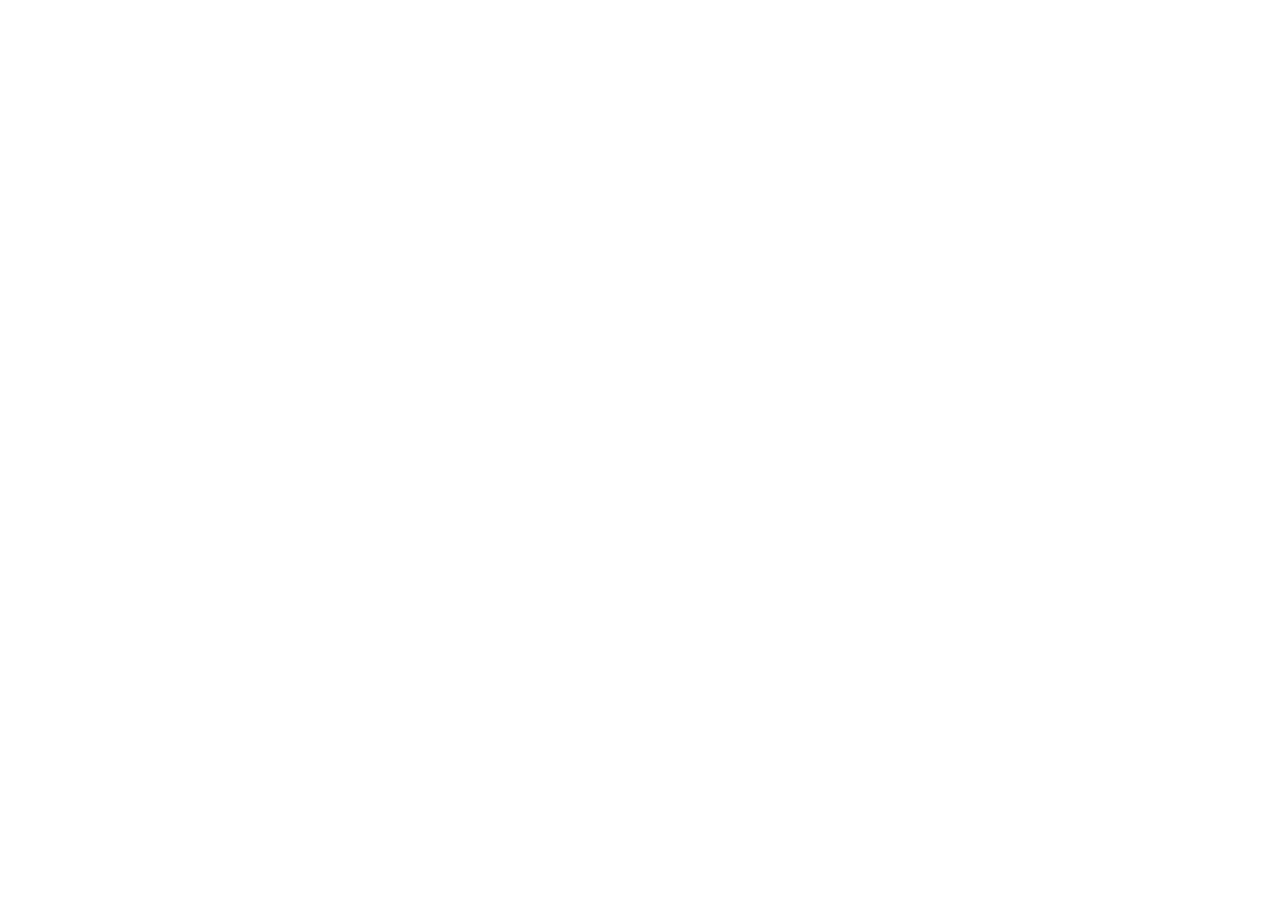 scroll, scrollTop: 0, scrollLeft: 0, axis: both 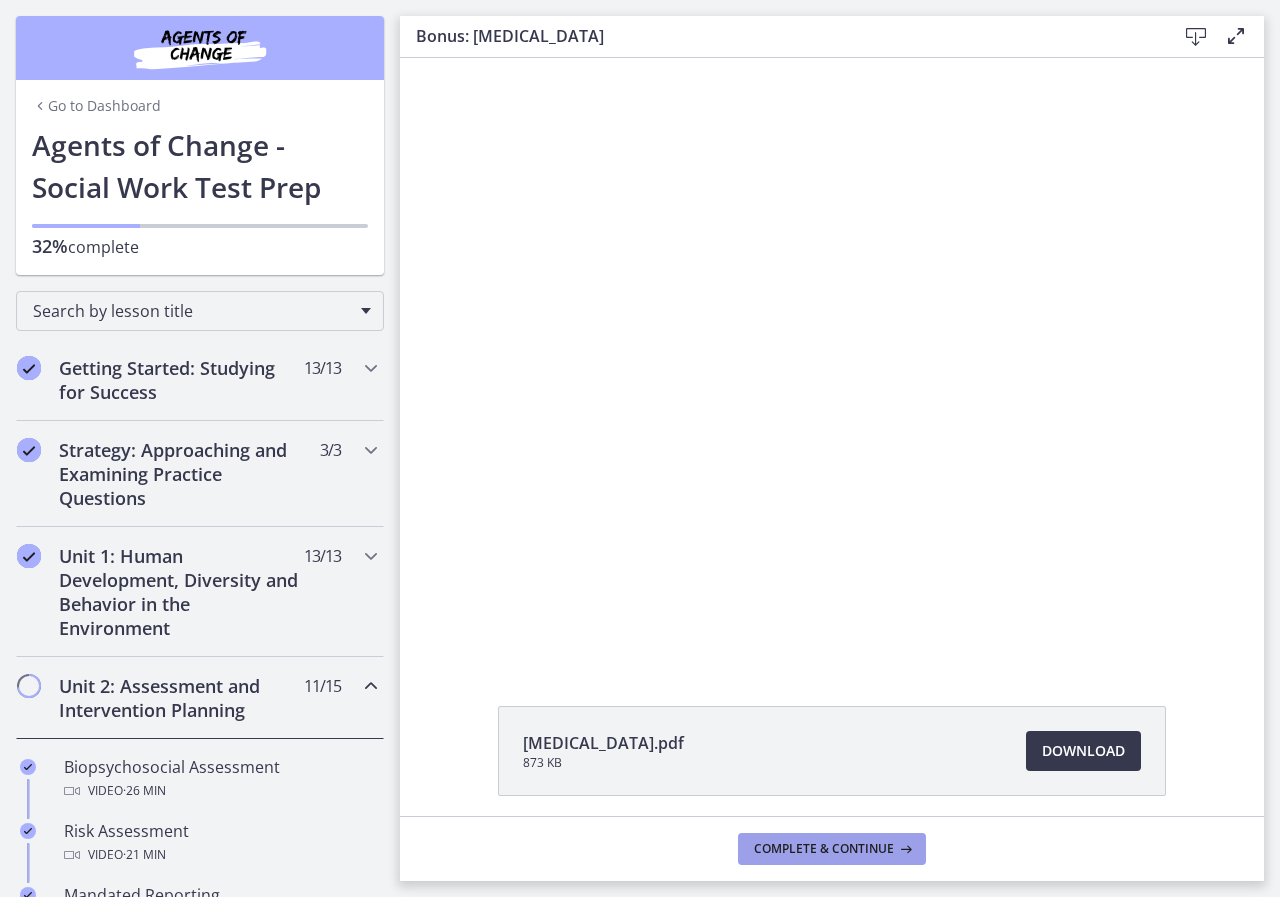 click on "Complete & continue" at bounding box center (824, 849) 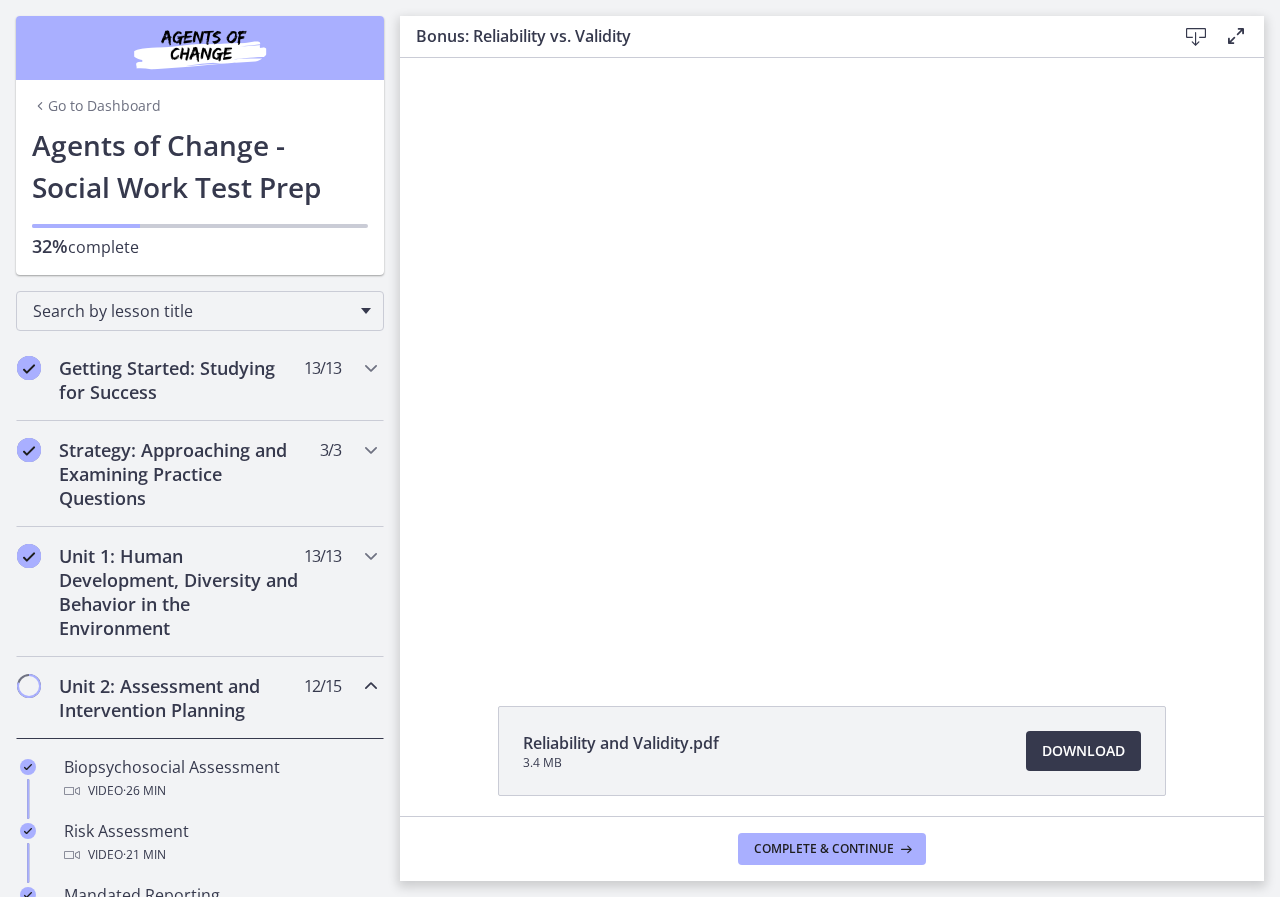 scroll, scrollTop: 0, scrollLeft: 0, axis: both 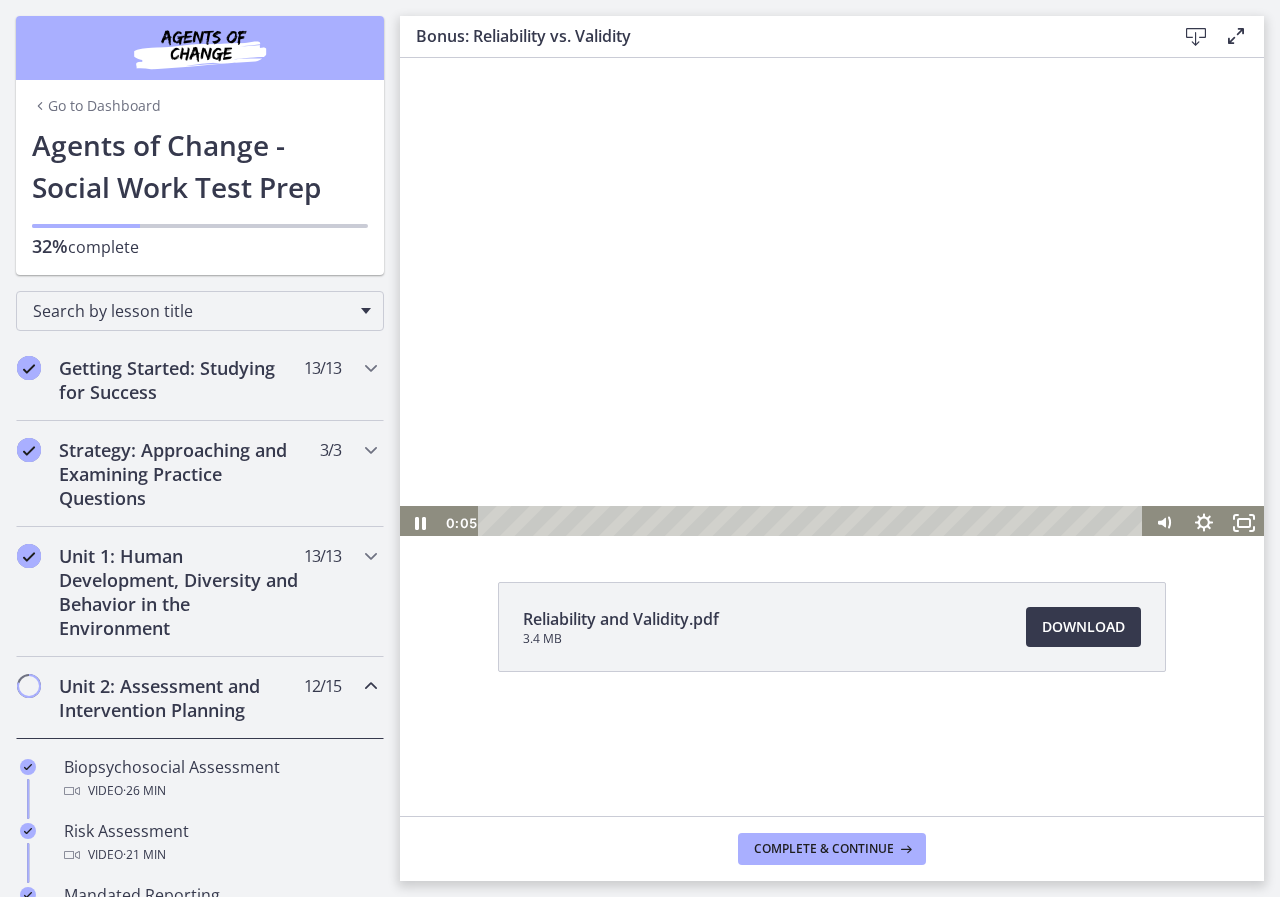 click at bounding box center [832, 297] 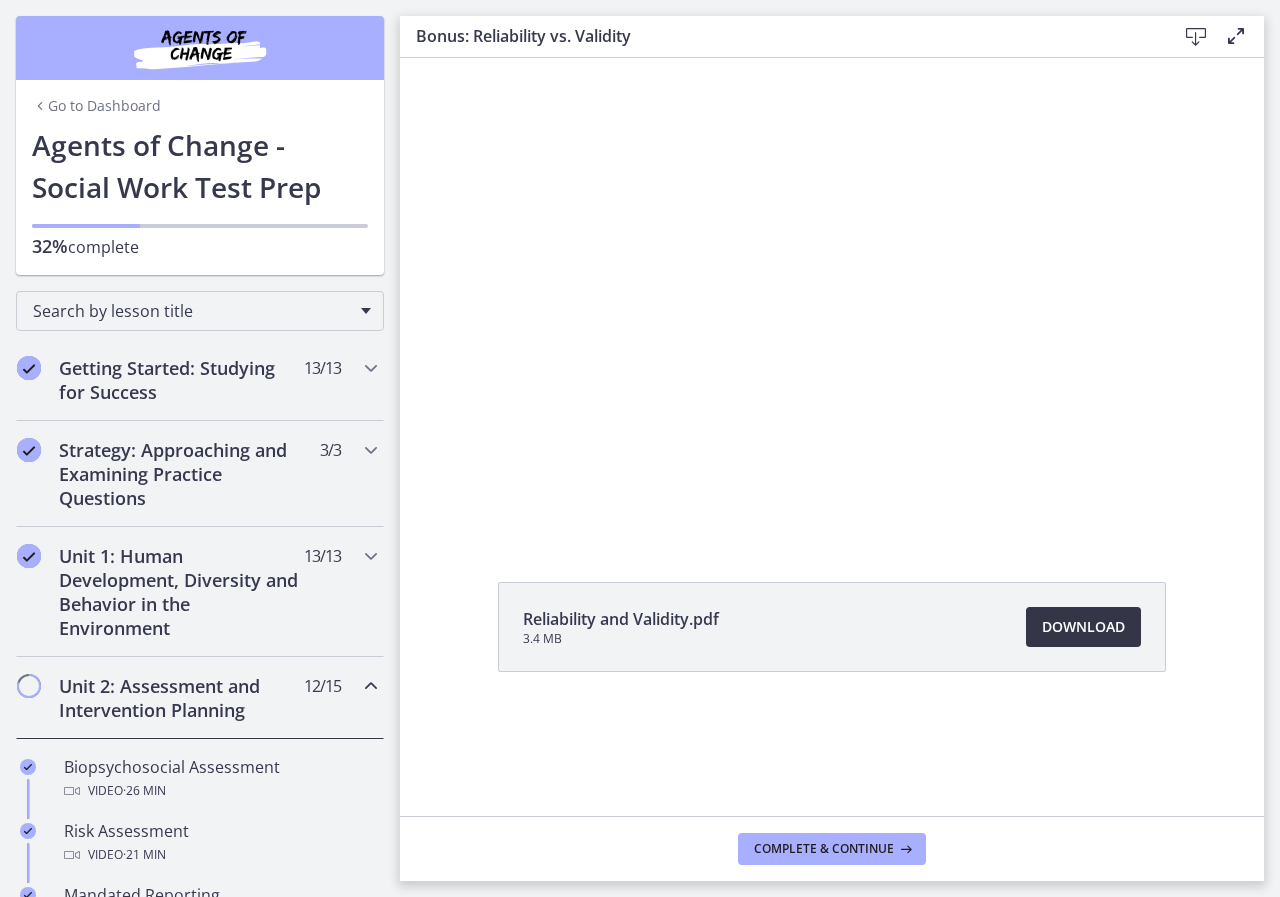click on "Download
Opens in a new window" at bounding box center (1083, 627) 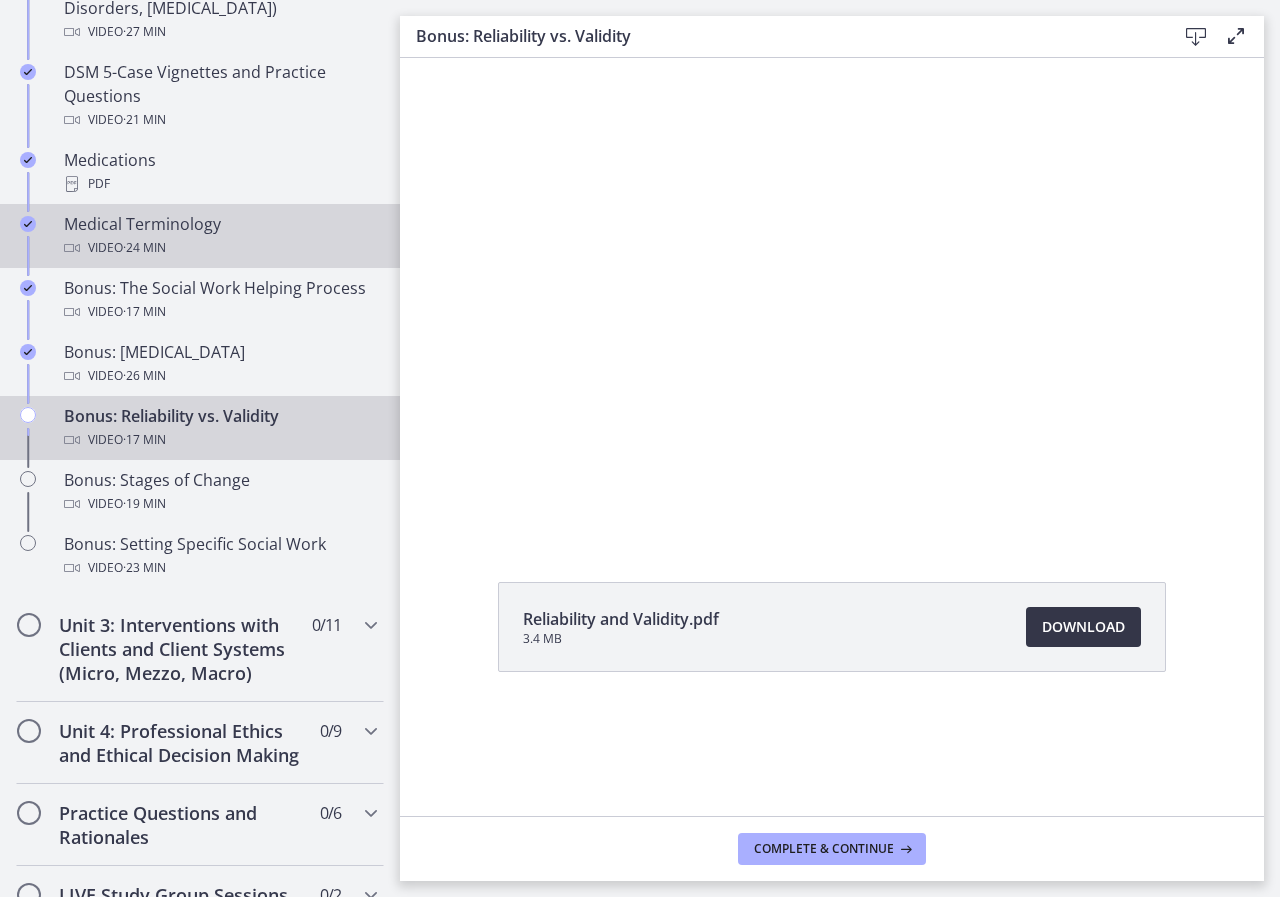 scroll, scrollTop: 1400, scrollLeft: 0, axis: vertical 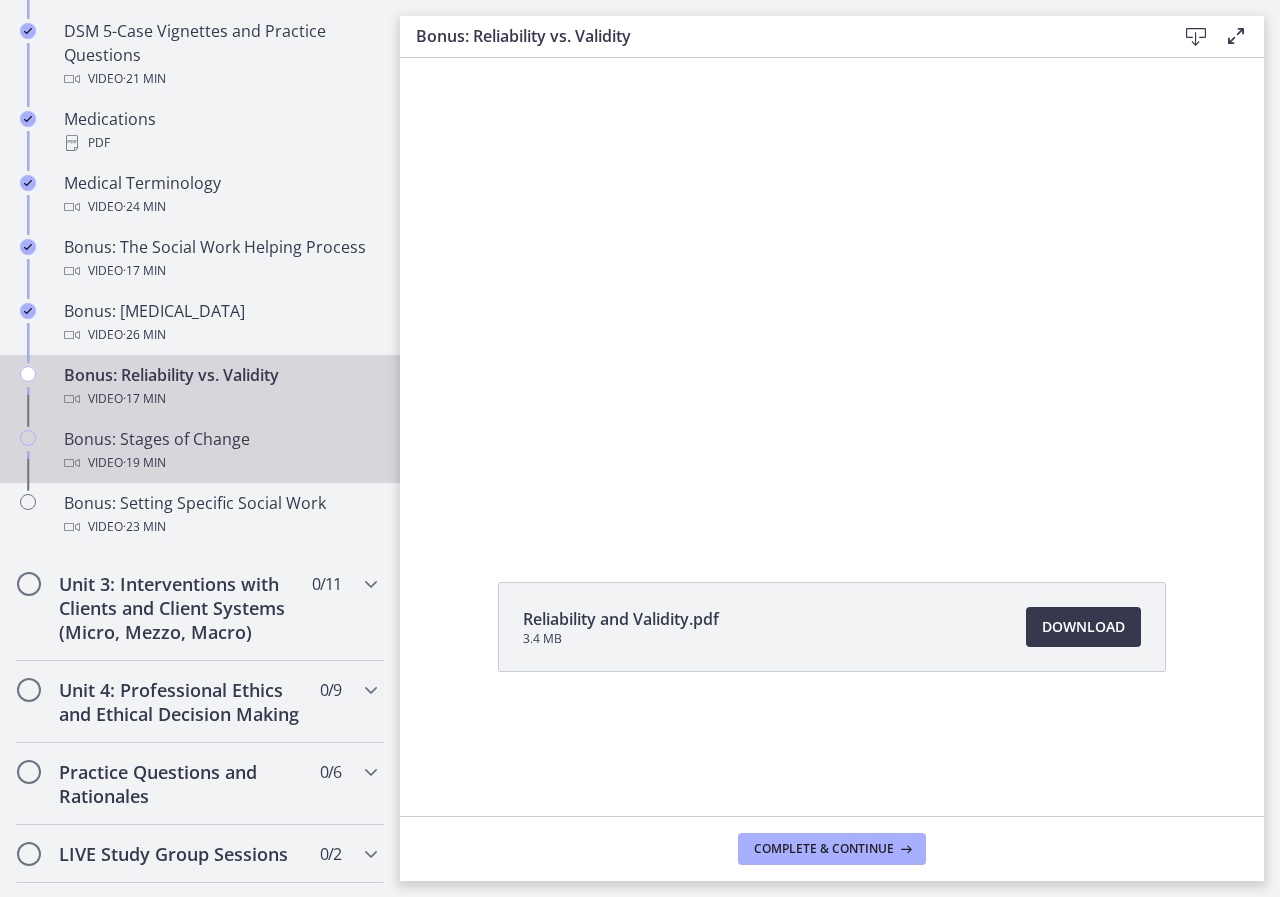 click on "·  19 min" at bounding box center (144, 463) 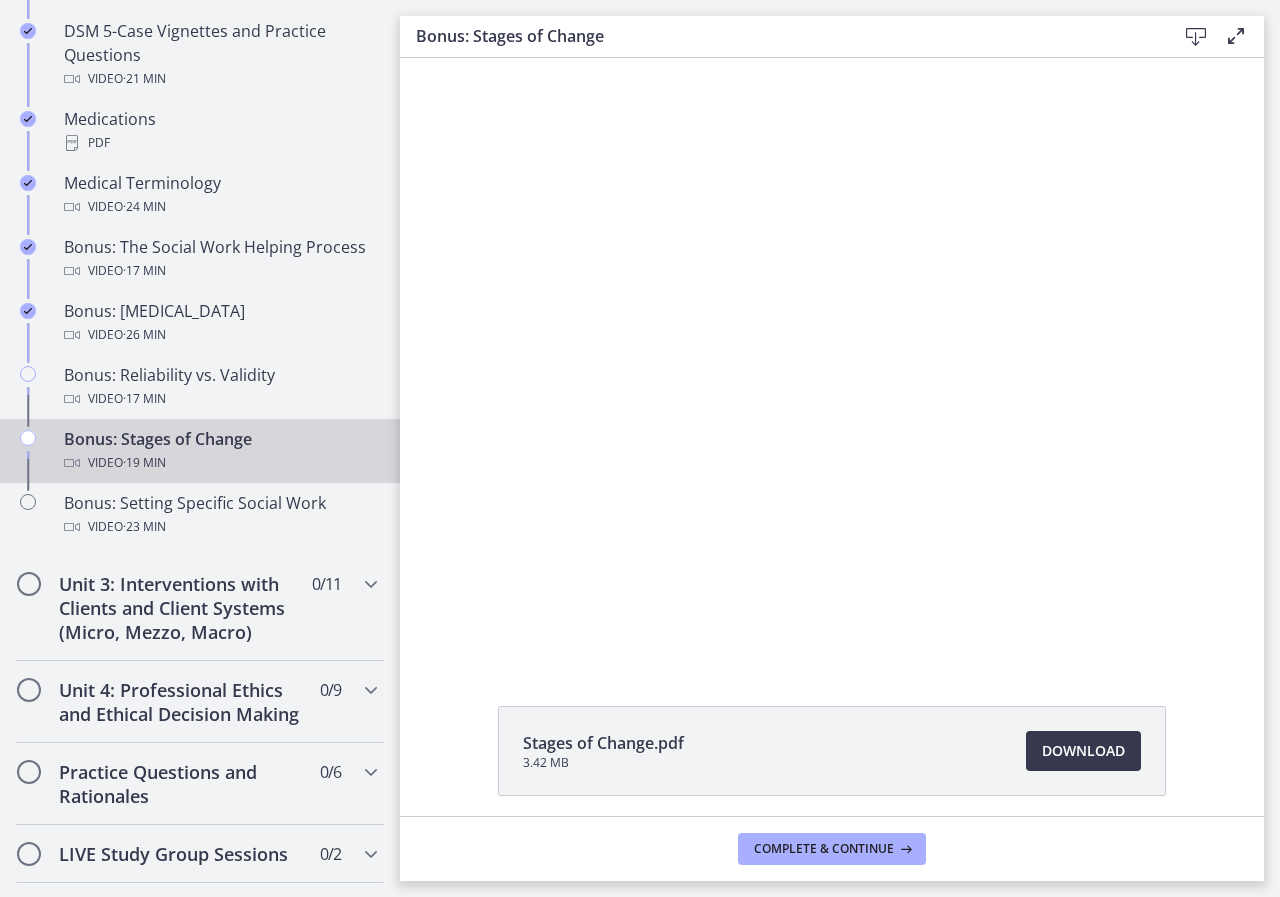scroll, scrollTop: 0, scrollLeft: 0, axis: both 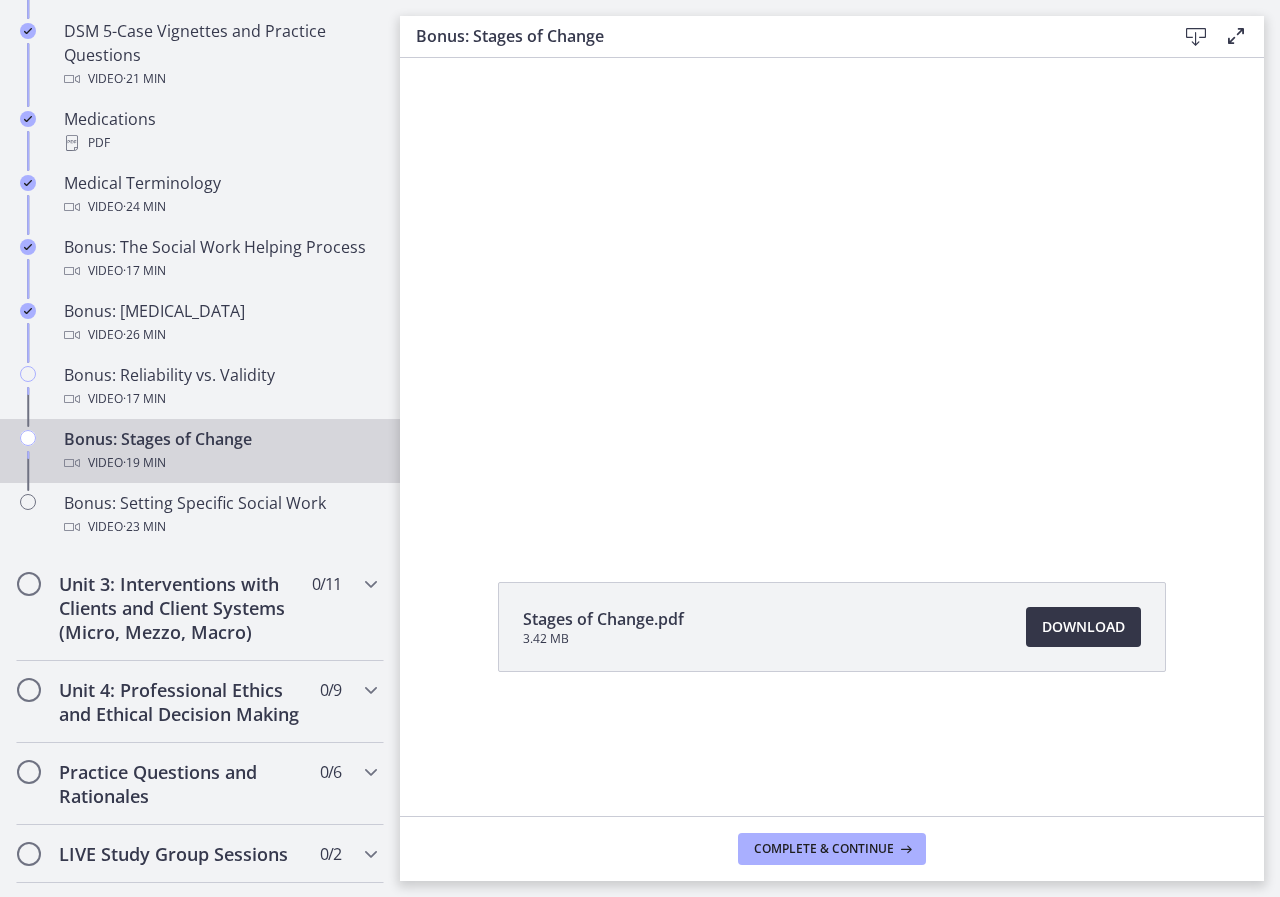 click on "Download
Opens in a new window" at bounding box center [1083, 627] 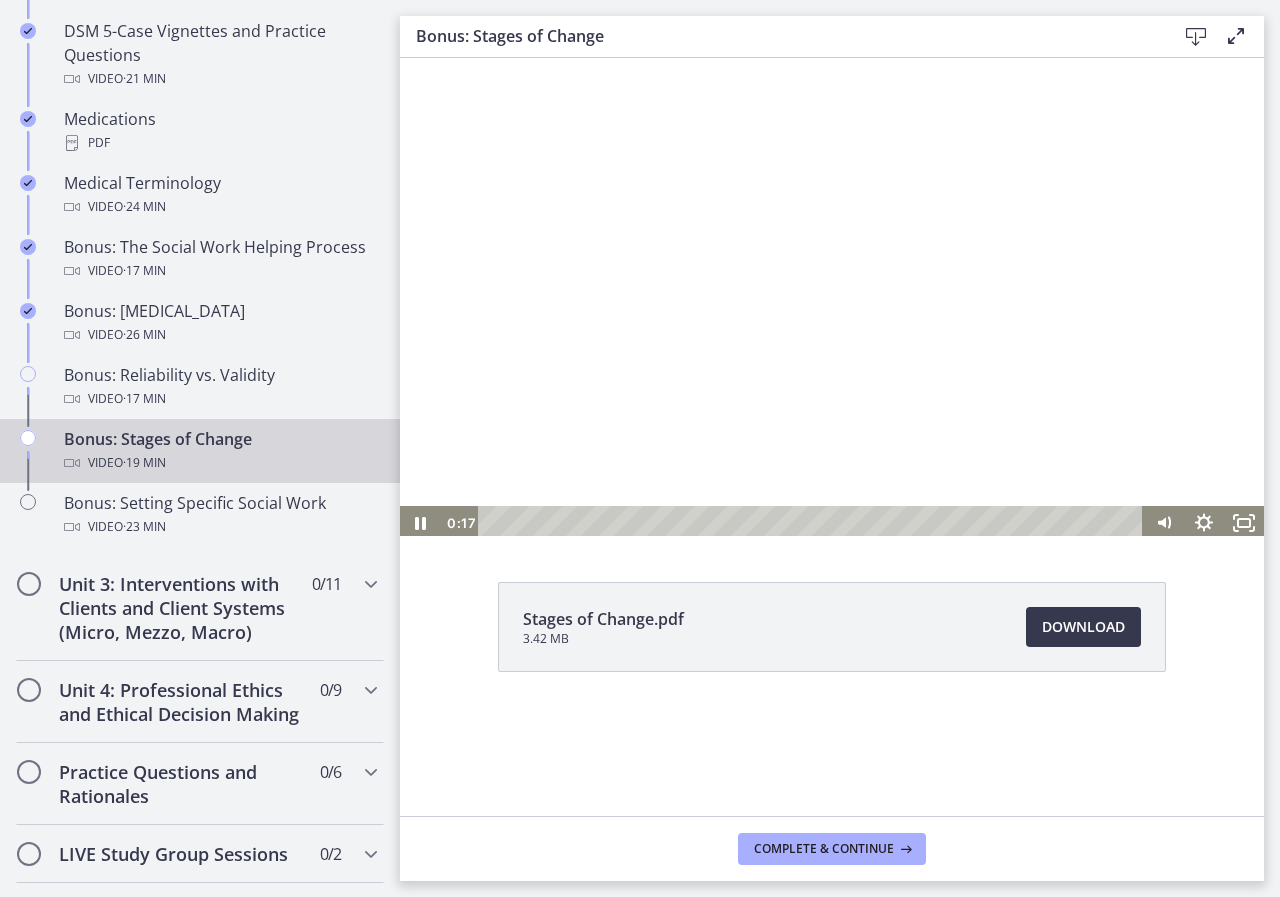 click at bounding box center (832, 297) 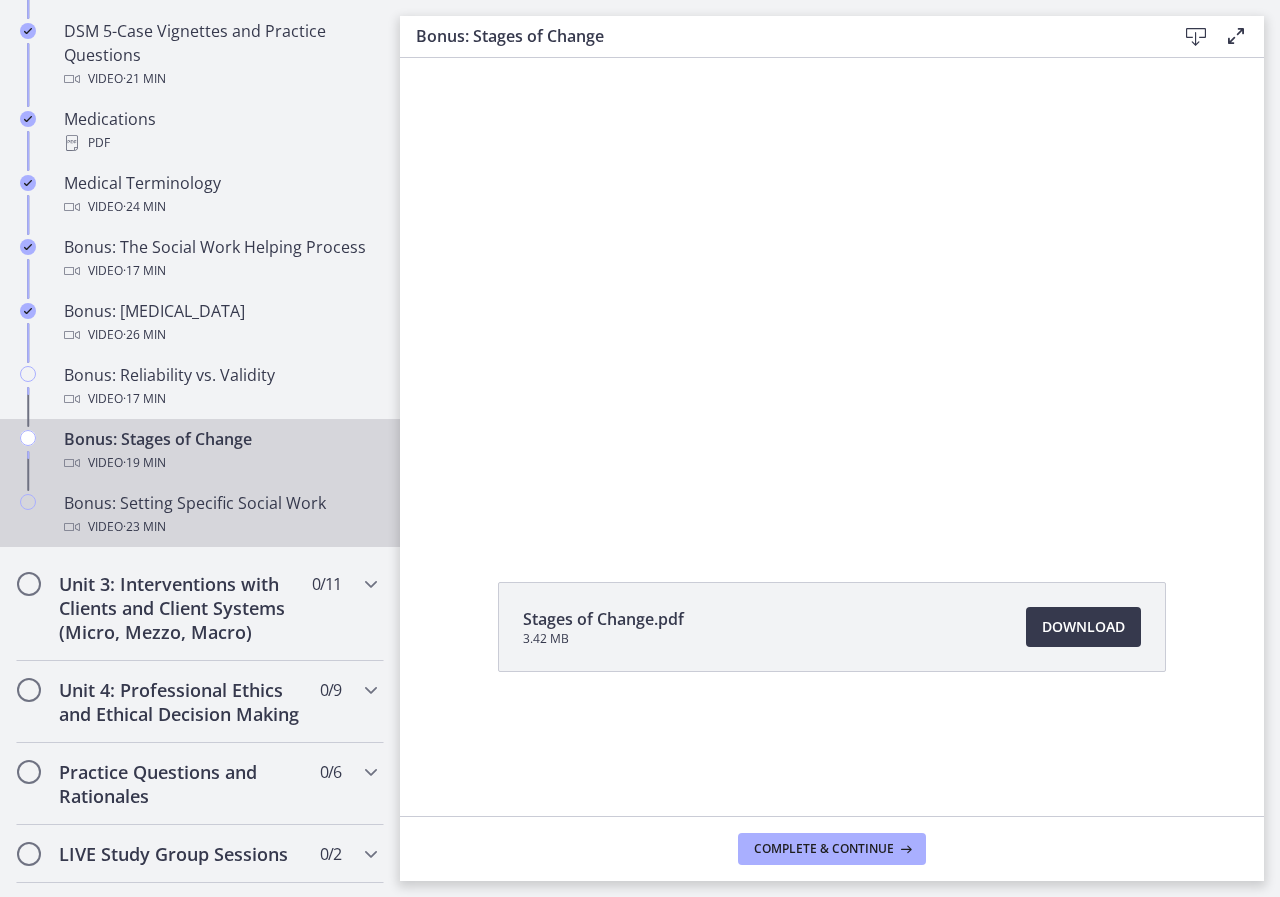 click on "Bonus: Setting Specific Social Work
Video
·  23 min" at bounding box center (220, 515) 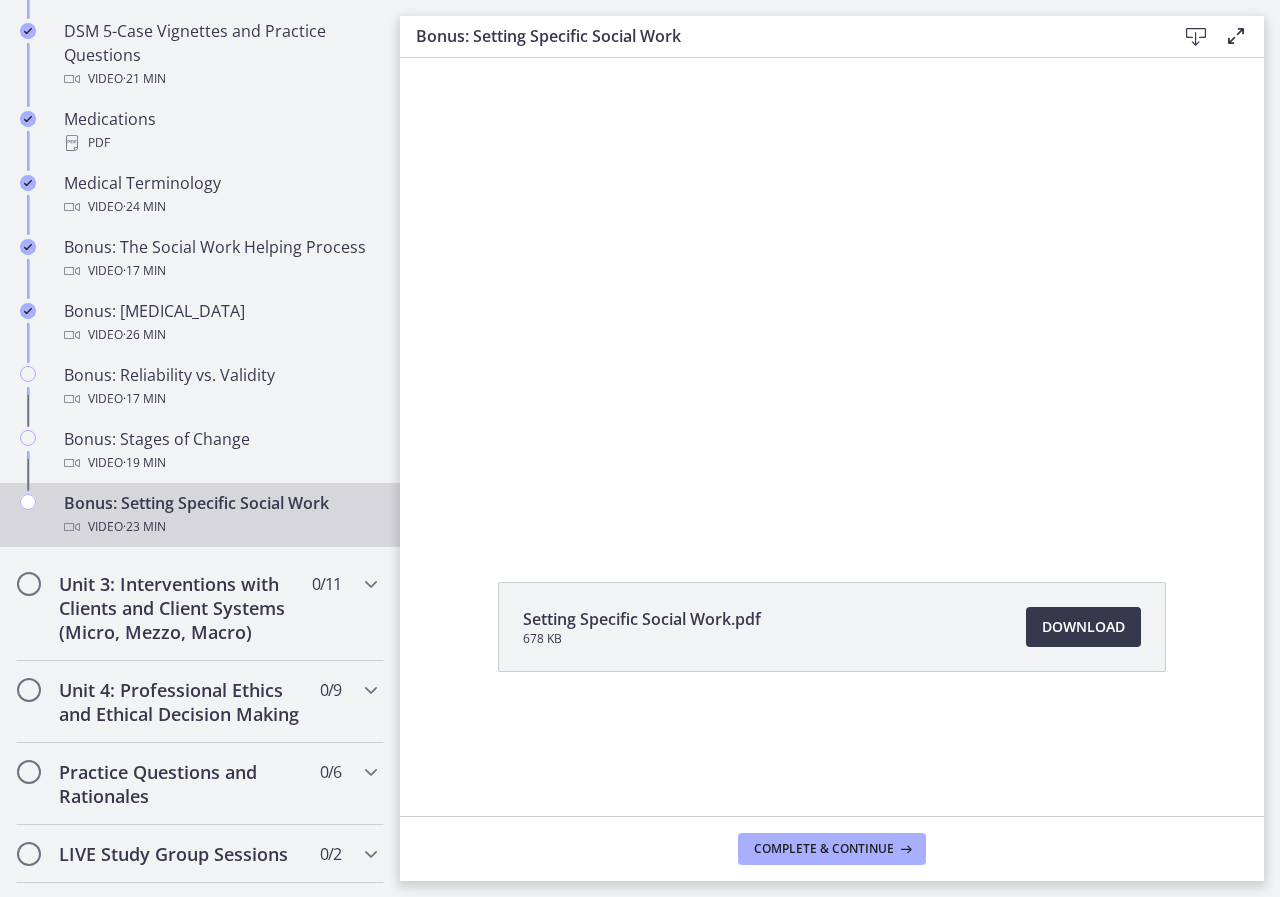scroll, scrollTop: 0, scrollLeft: 0, axis: both 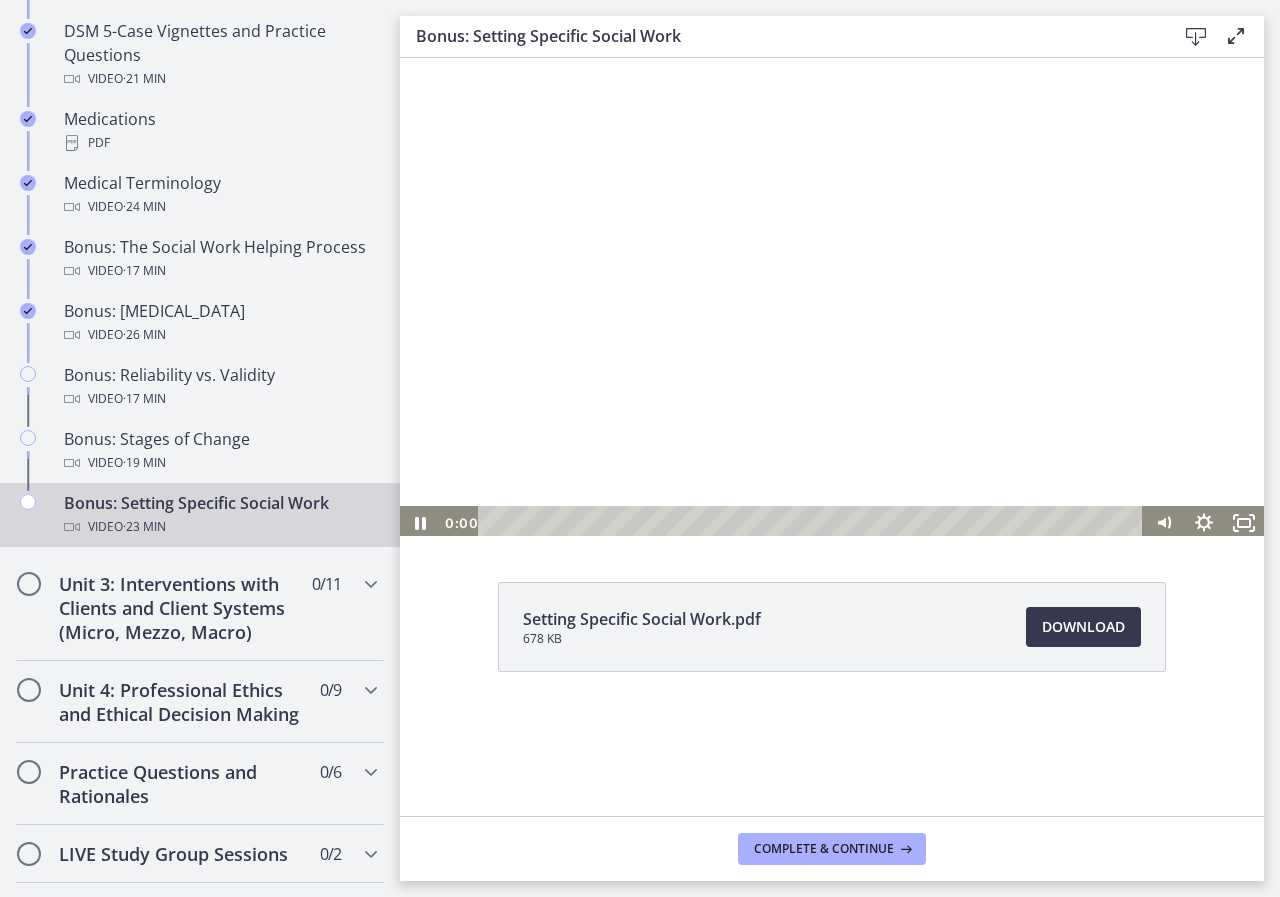 click at bounding box center (832, 297) 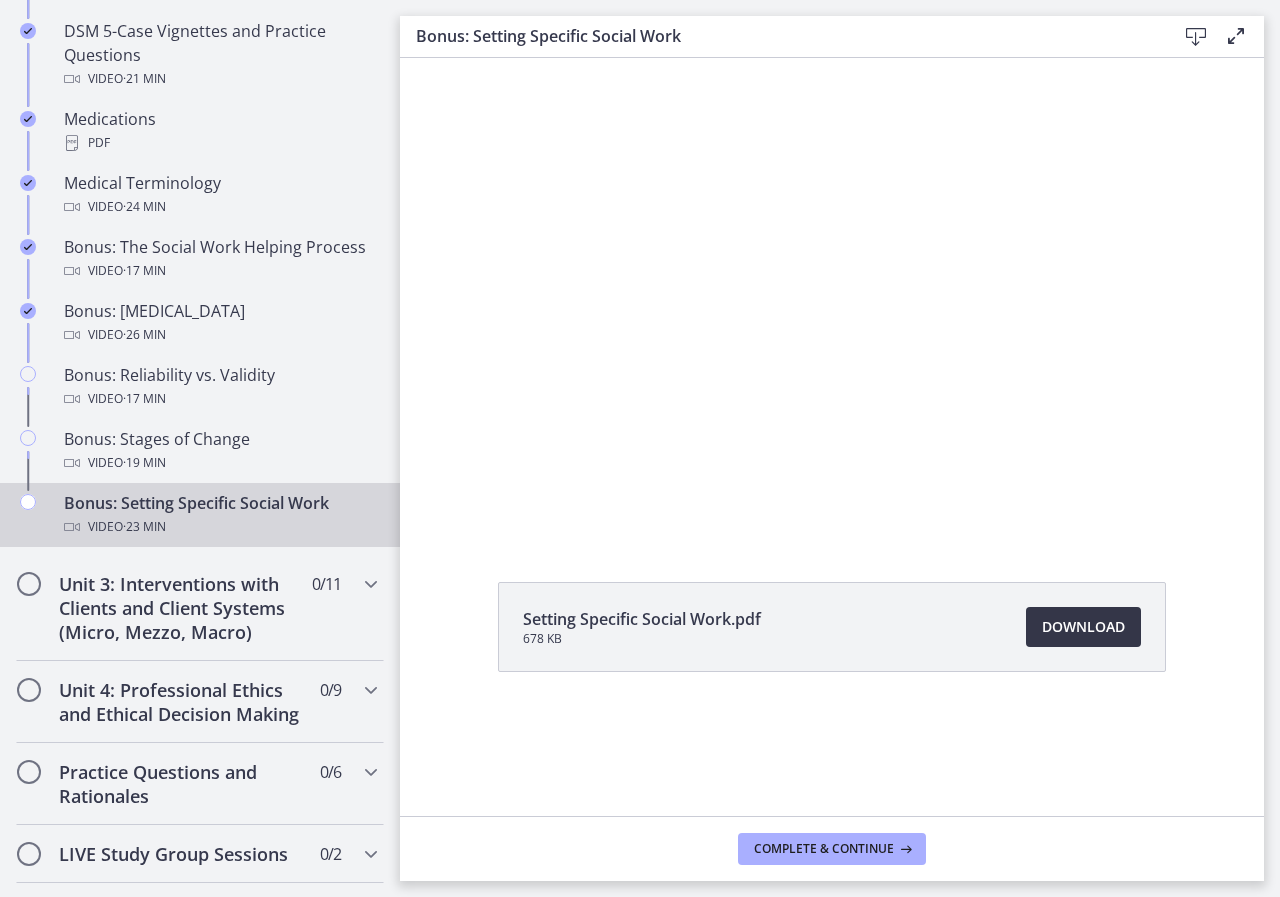 click on "Download
Opens in a new window" at bounding box center (1083, 627) 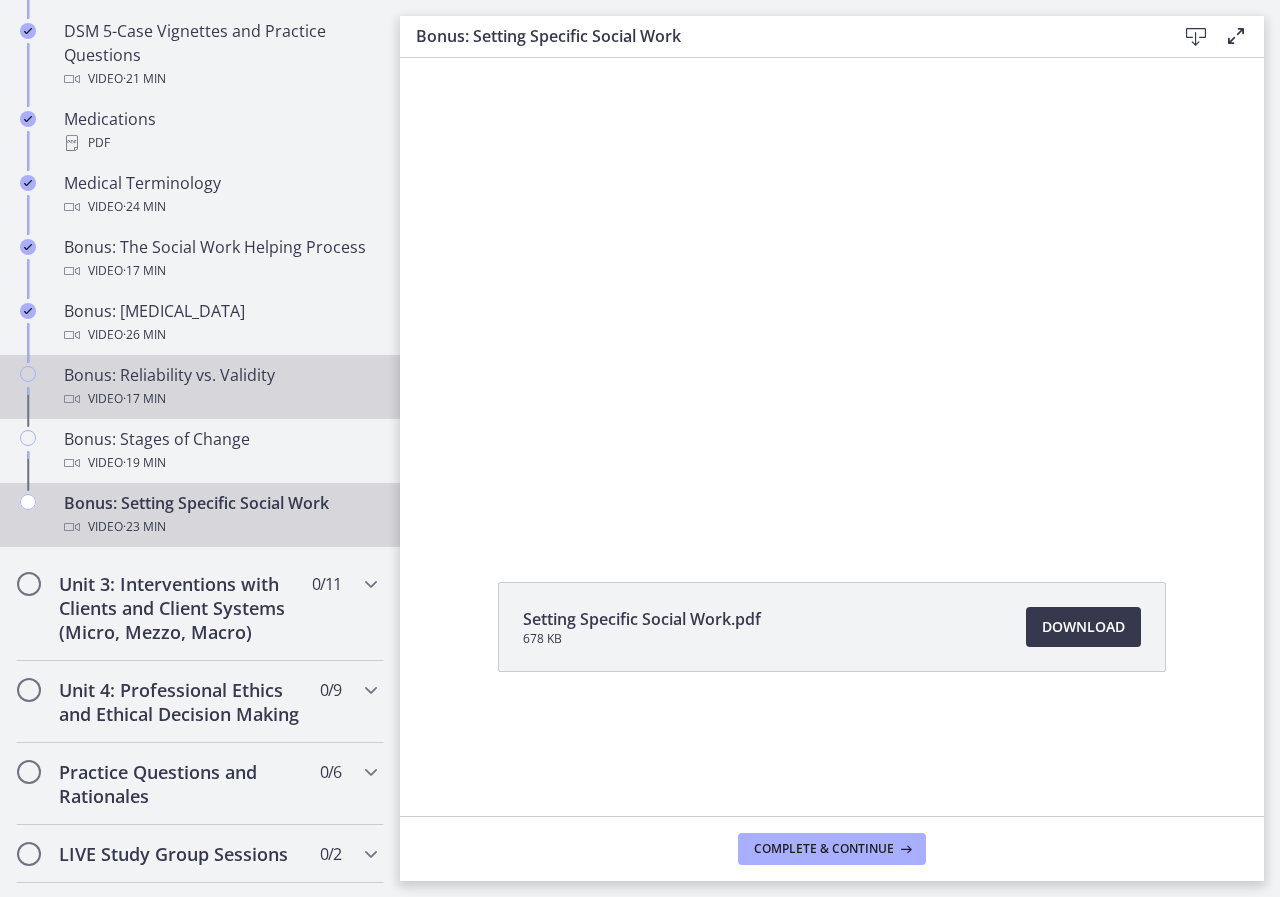 click on "Bonus: Reliability vs. Validity
Video
·  17 min" at bounding box center [200, 387] 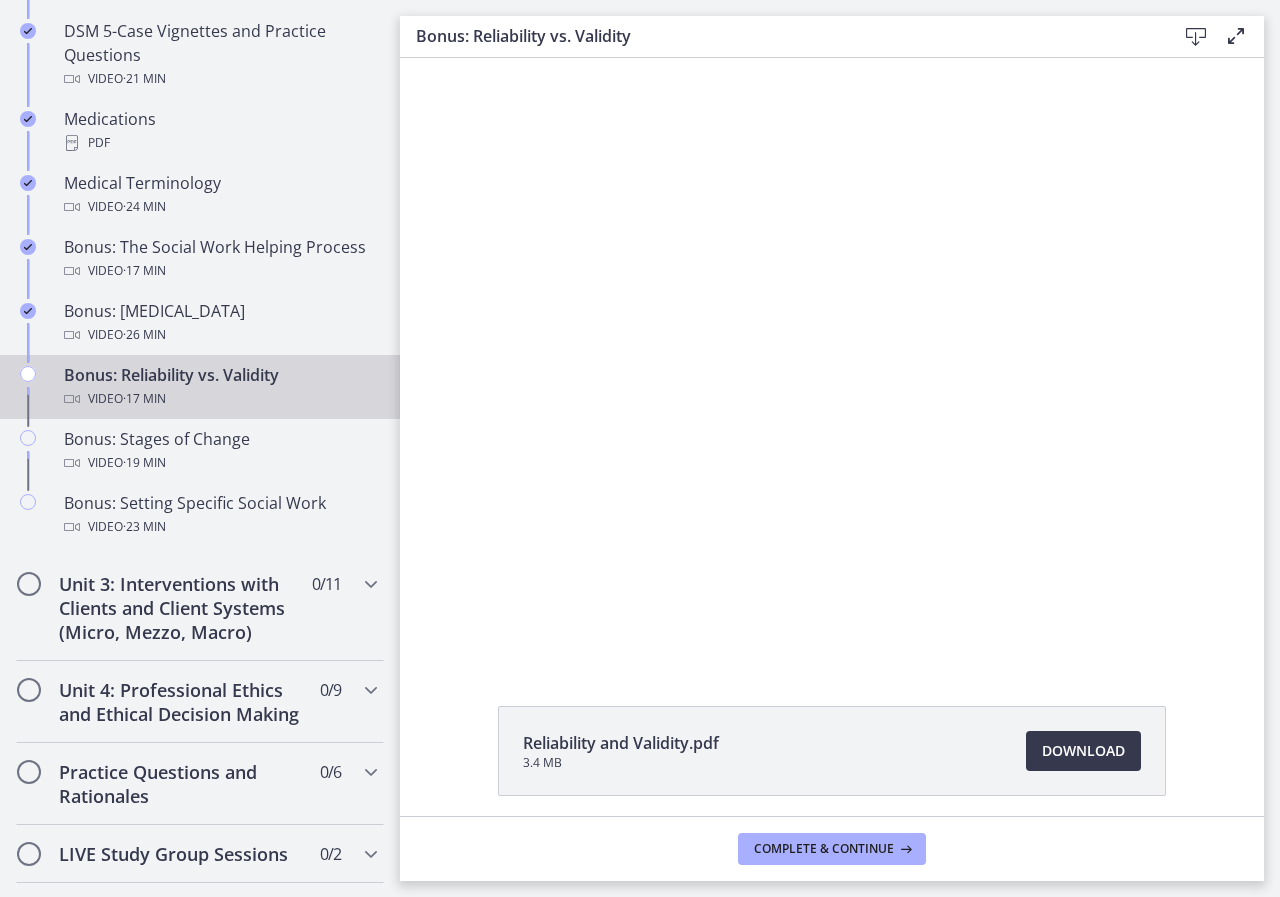 scroll, scrollTop: 0, scrollLeft: 0, axis: both 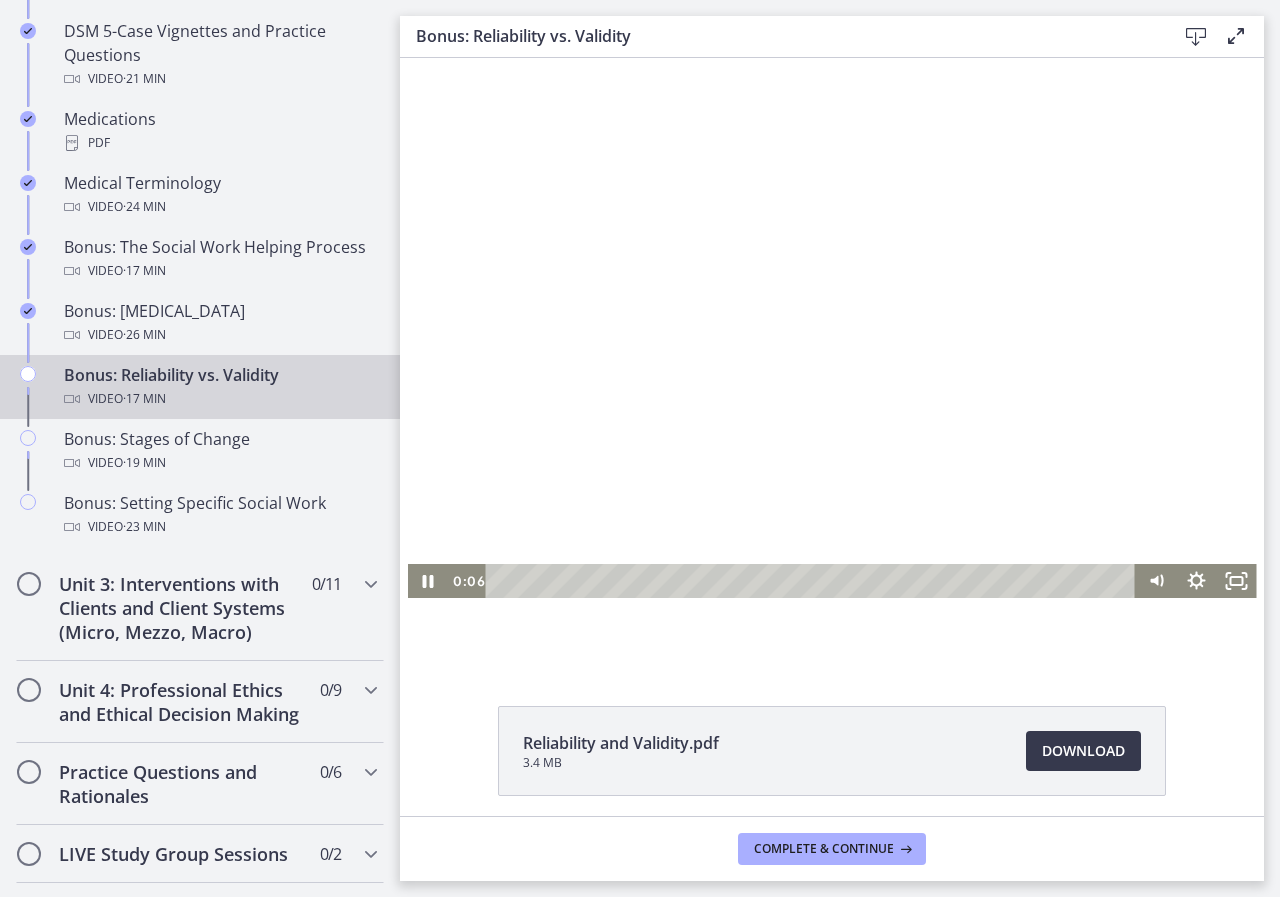 click at bounding box center [832, 359] 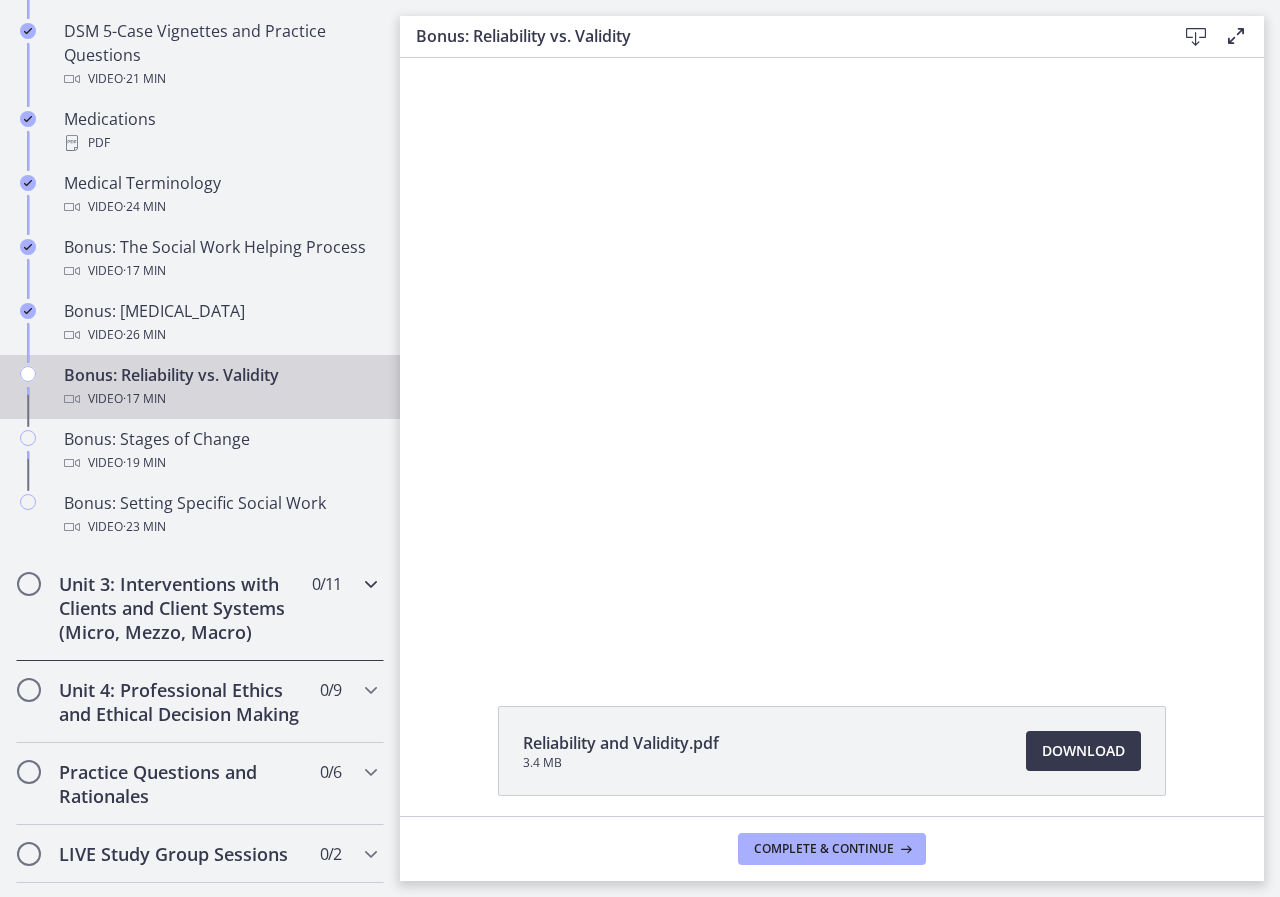 click on "Unit 3: Interventions with Clients and Client Systems (Micro, Mezzo, Macro)" at bounding box center (181, 608) 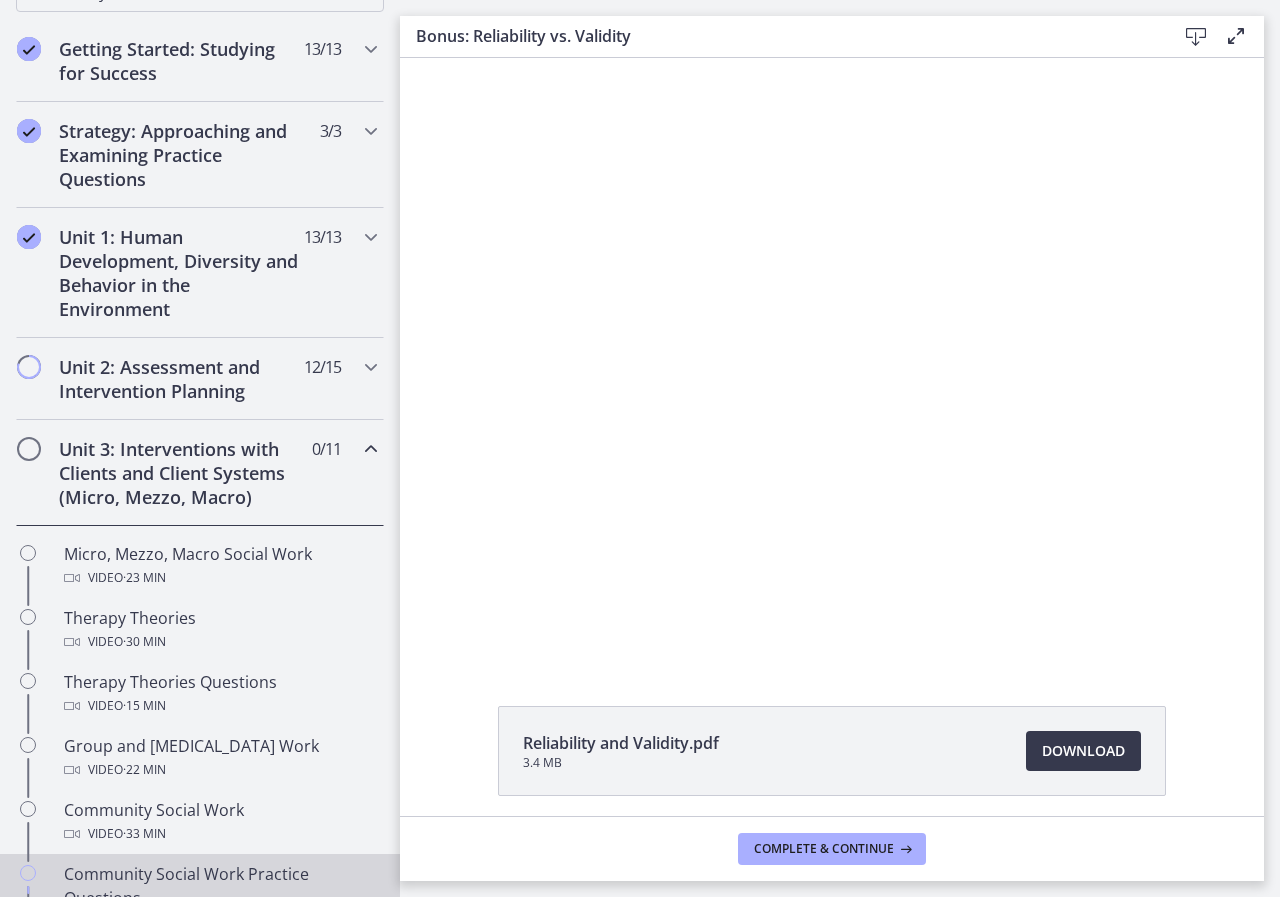 scroll, scrollTop: 194, scrollLeft: 0, axis: vertical 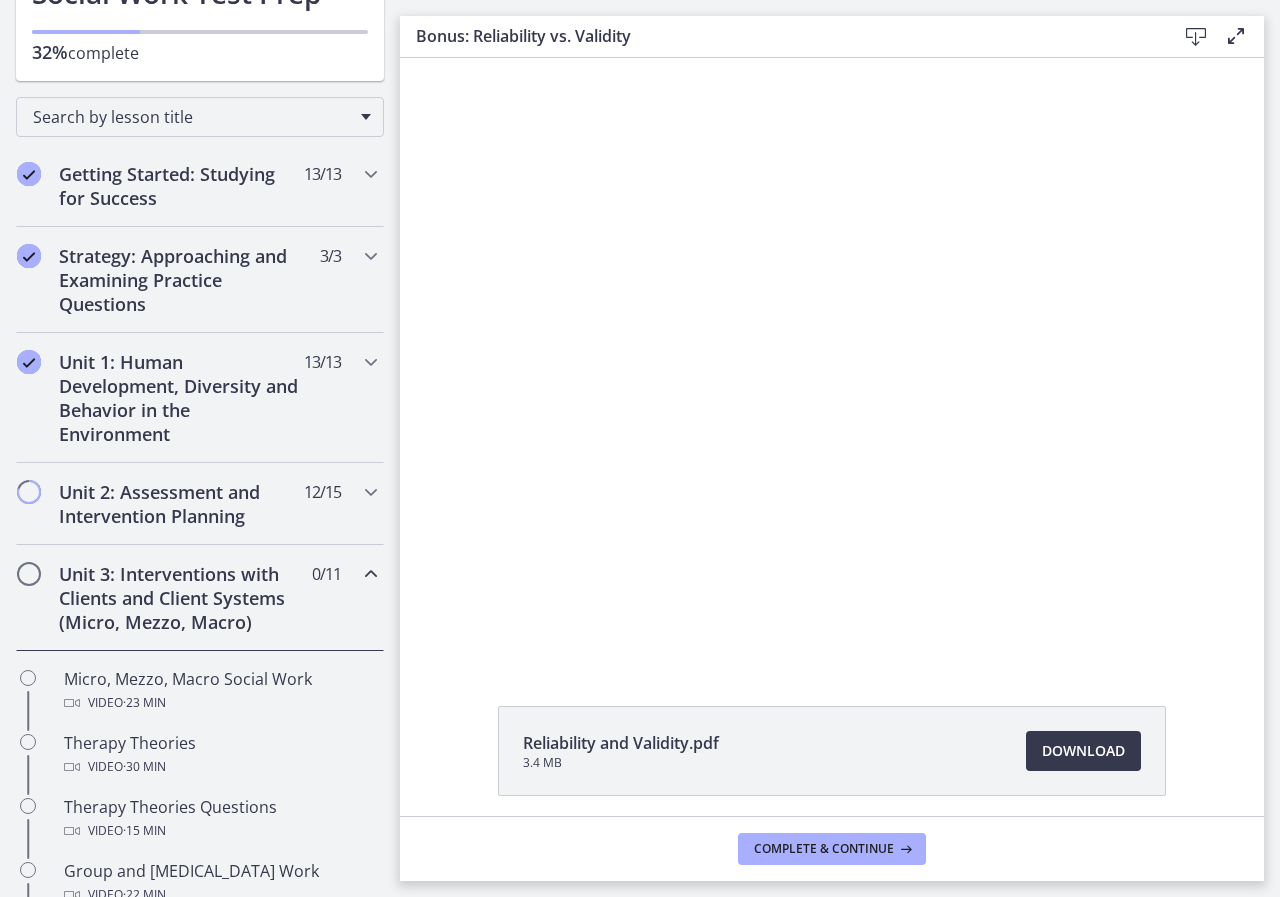 click on "Unit 3: Interventions with Clients and Client Systems (Micro, Mezzo, Macro)" at bounding box center [181, 598] 